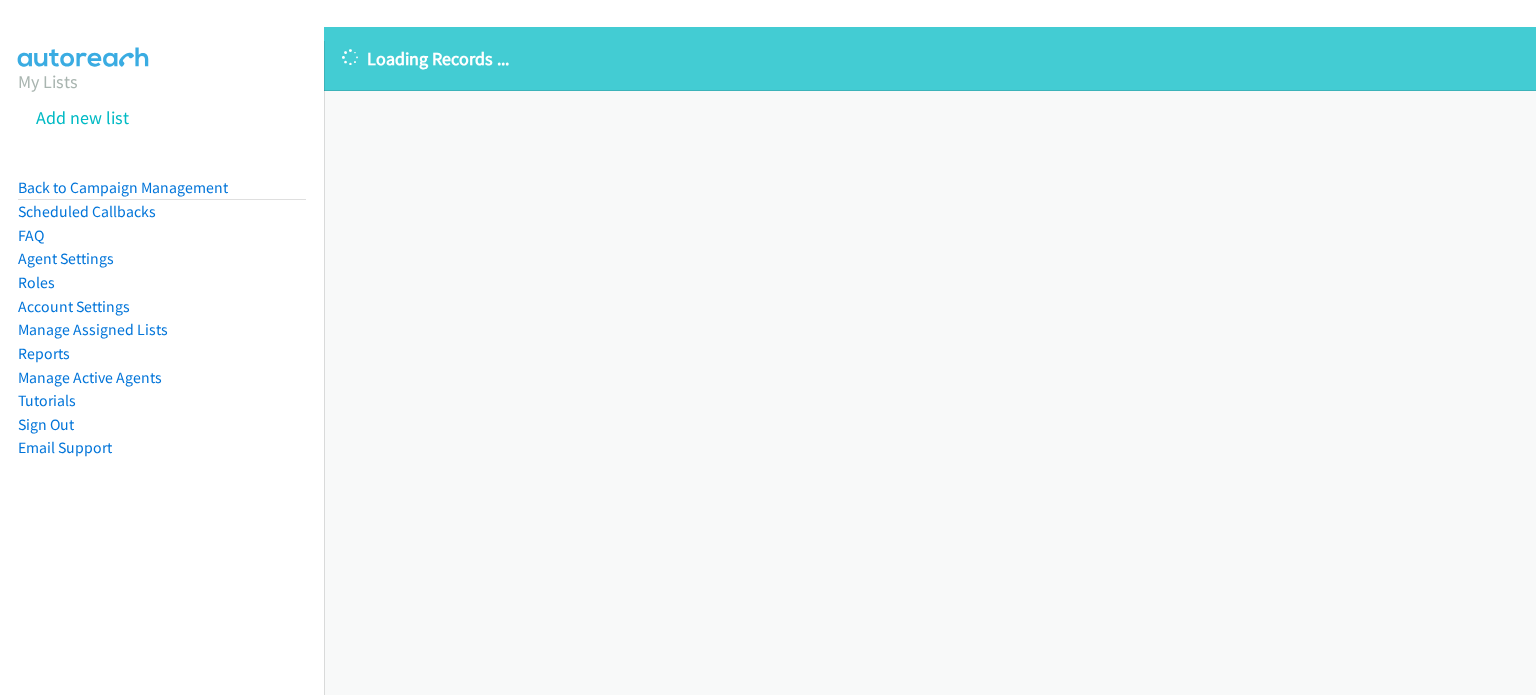 scroll, scrollTop: 0, scrollLeft: 0, axis: both 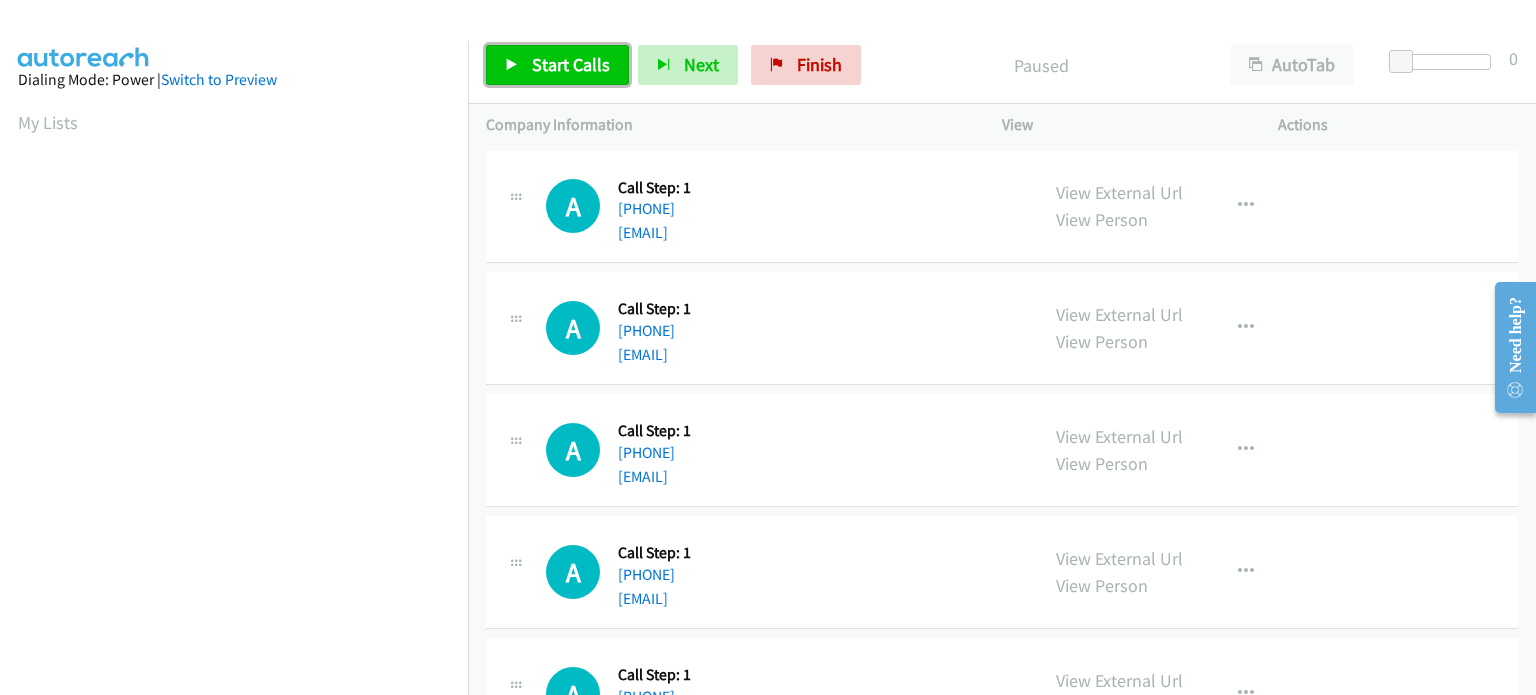 click on "Start Calls" at bounding box center (557, 65) 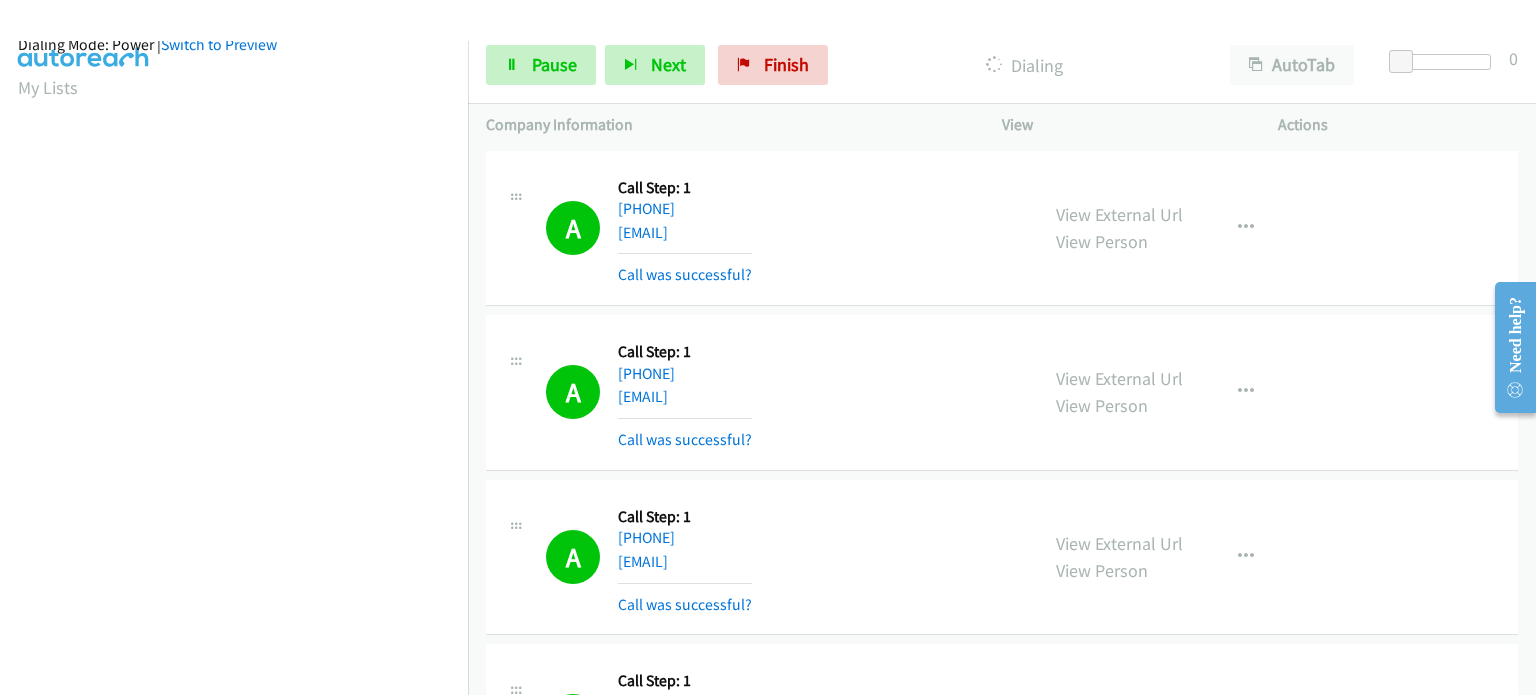 scroll, scrollTop: 27, scrollLeft: 0, axis: vertical 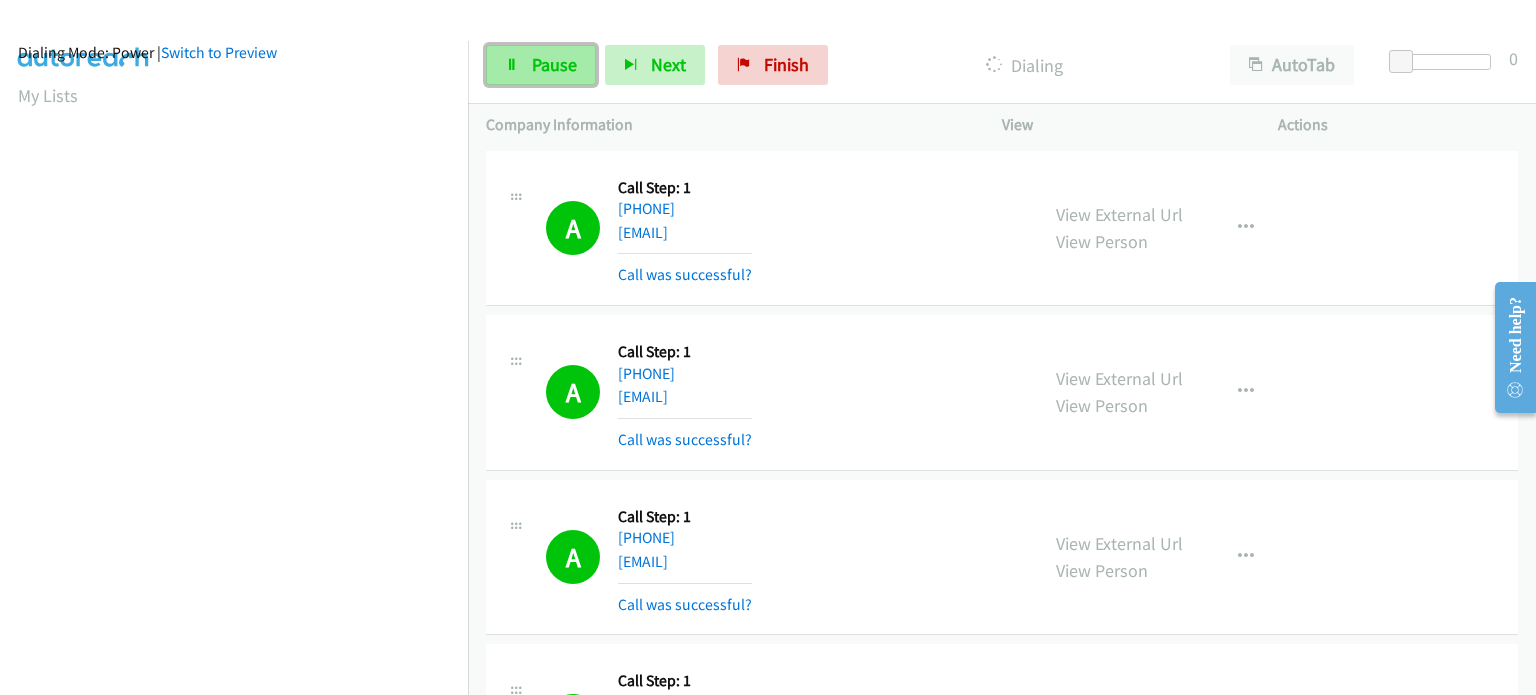 click on "Pause" at bounding box center [554, 64] 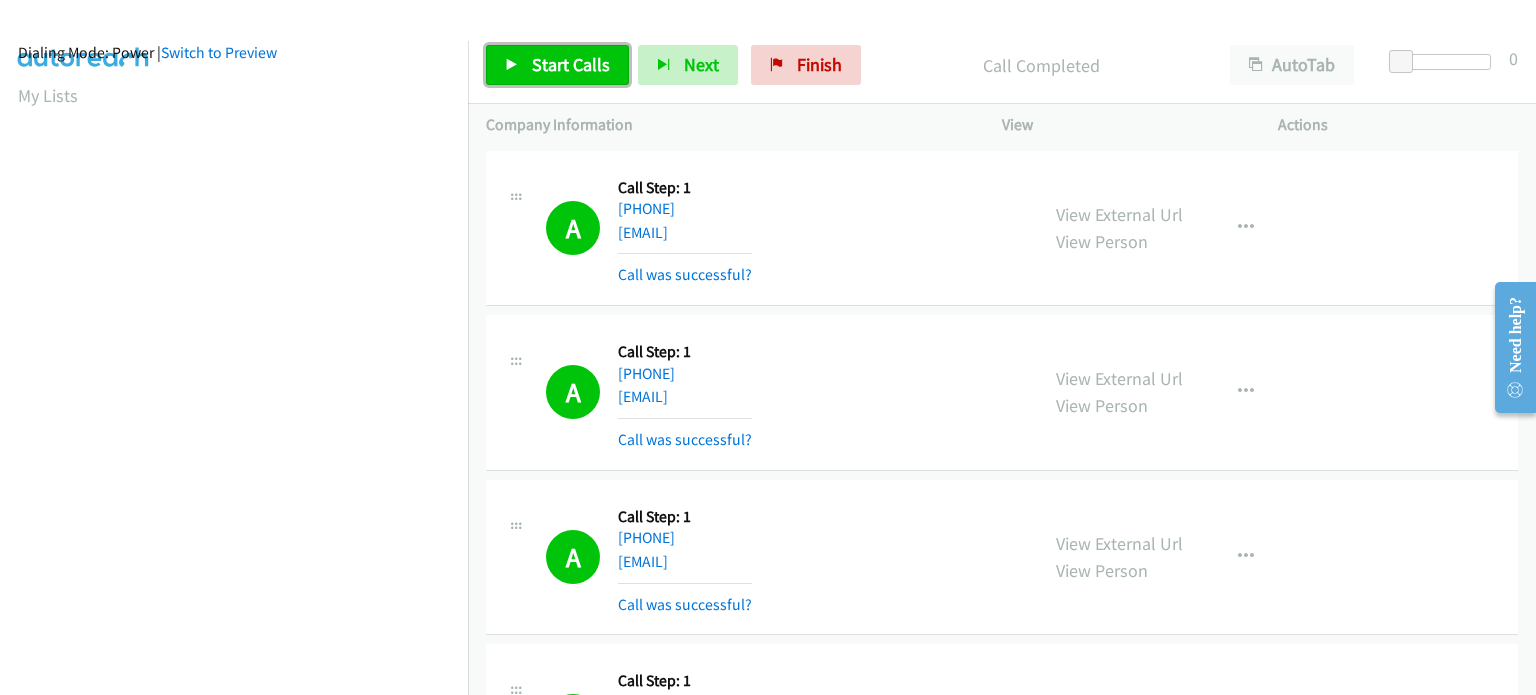 click on "Start Calls" at bounding box center [571, 64] 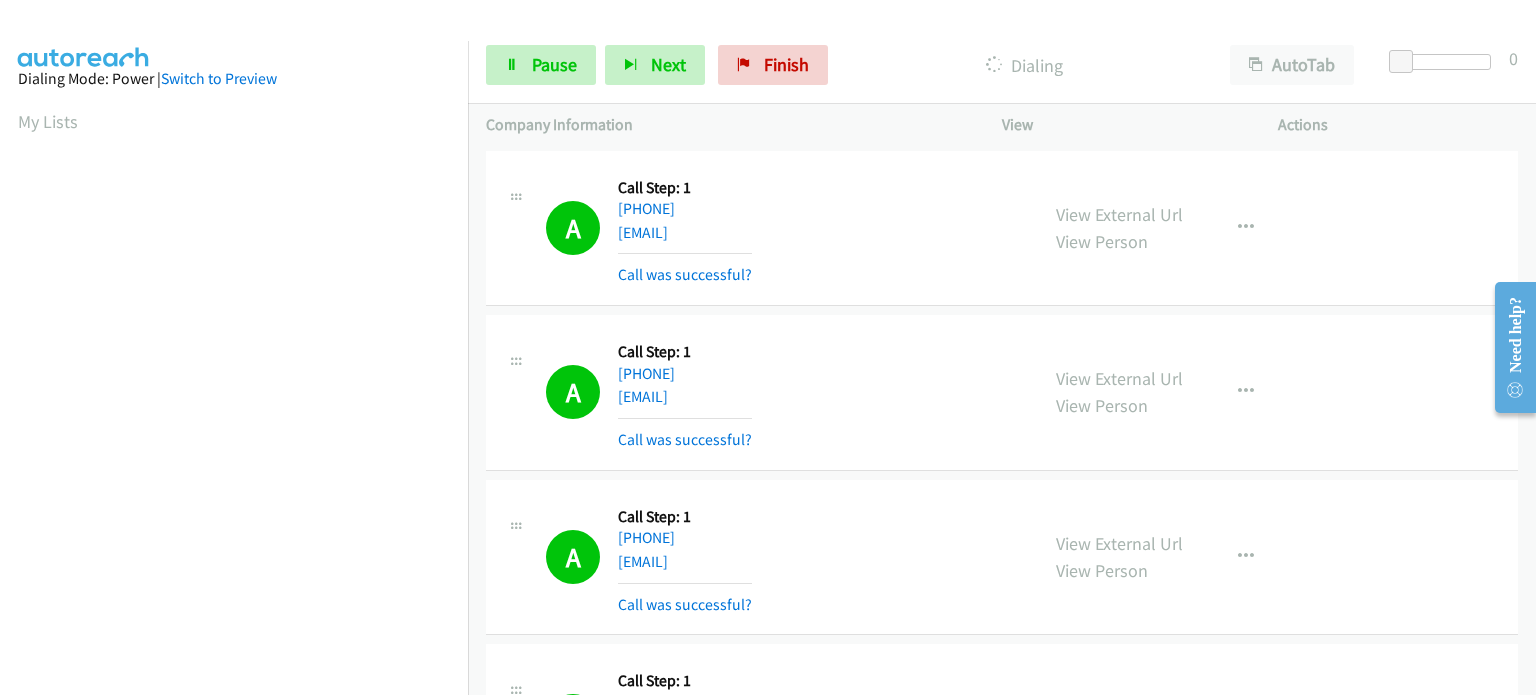 scroll, scrollTop: 0, scrollLeft: 0, axis: both 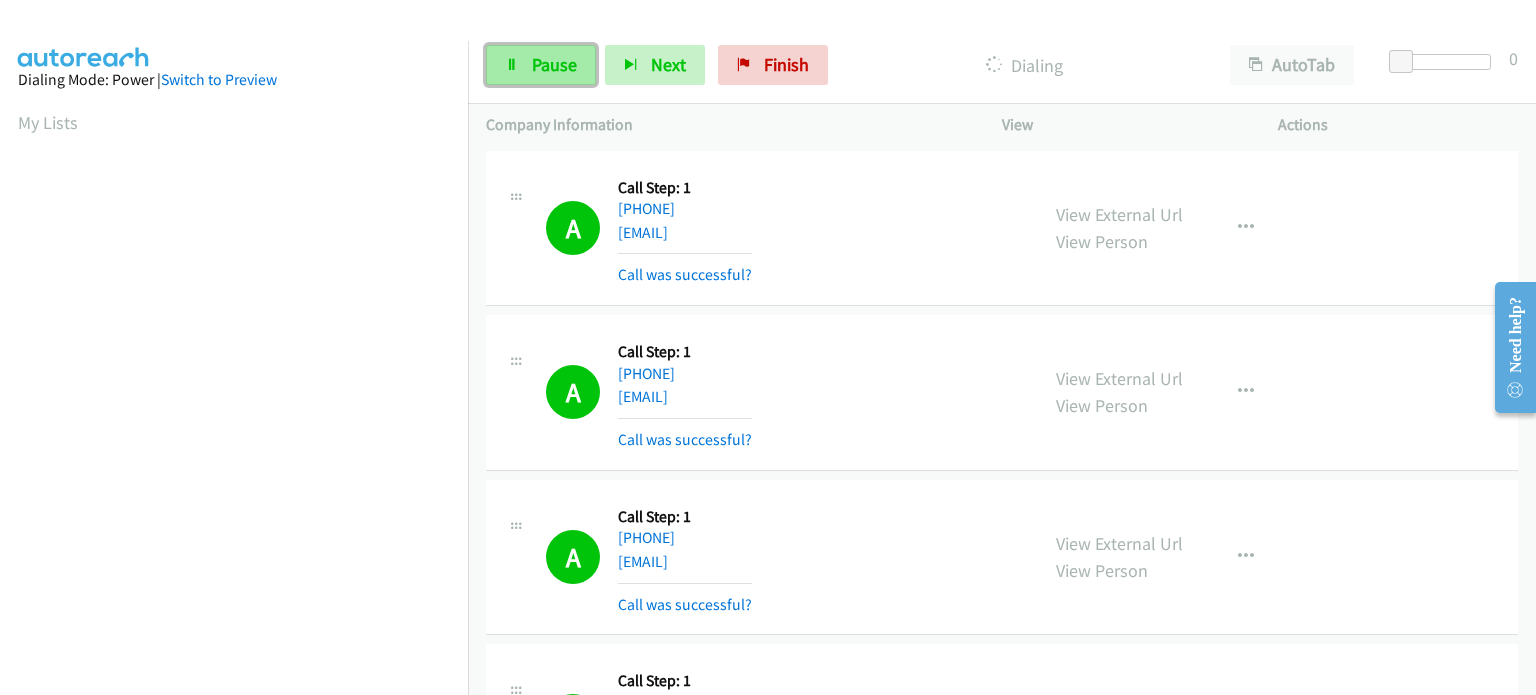 click on "Pause" at bounding box center (554, 64) 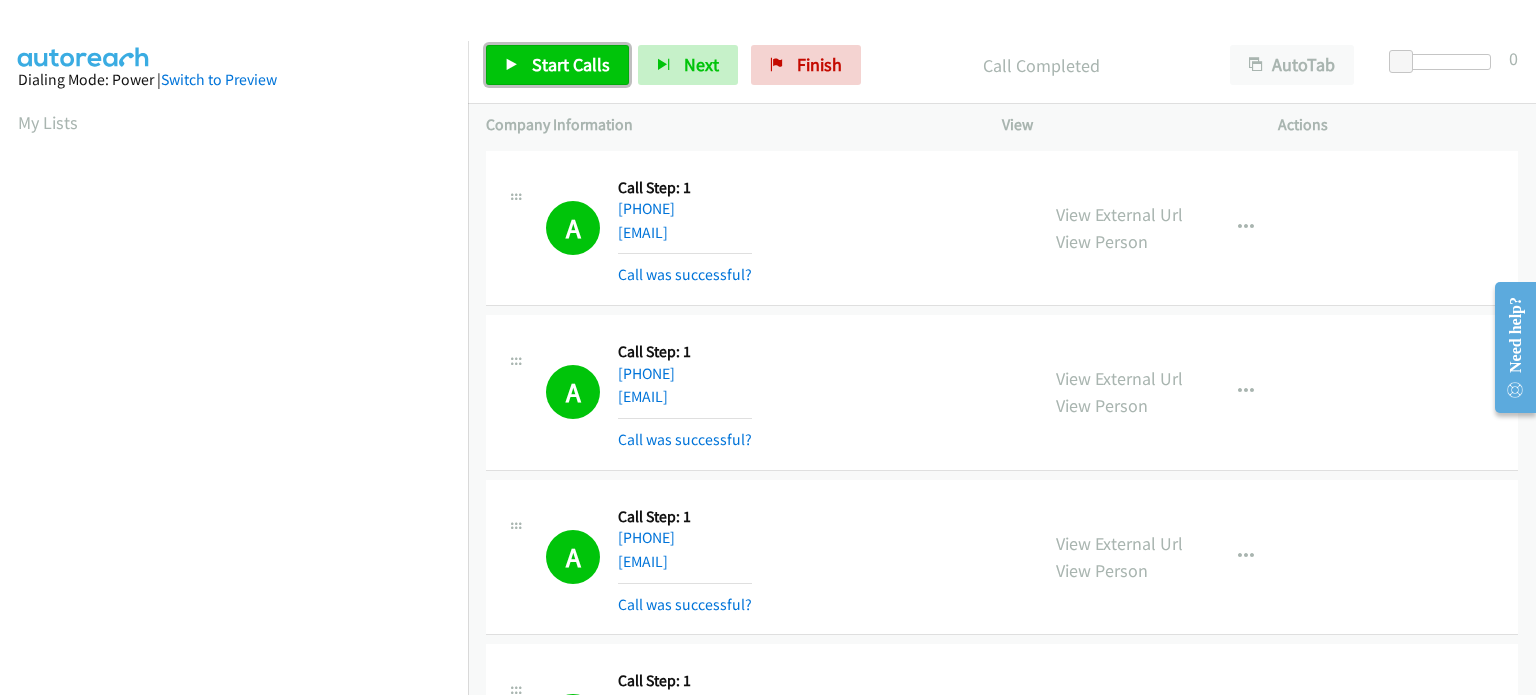 click on "Start Calls" at bounding box center (571, 64) 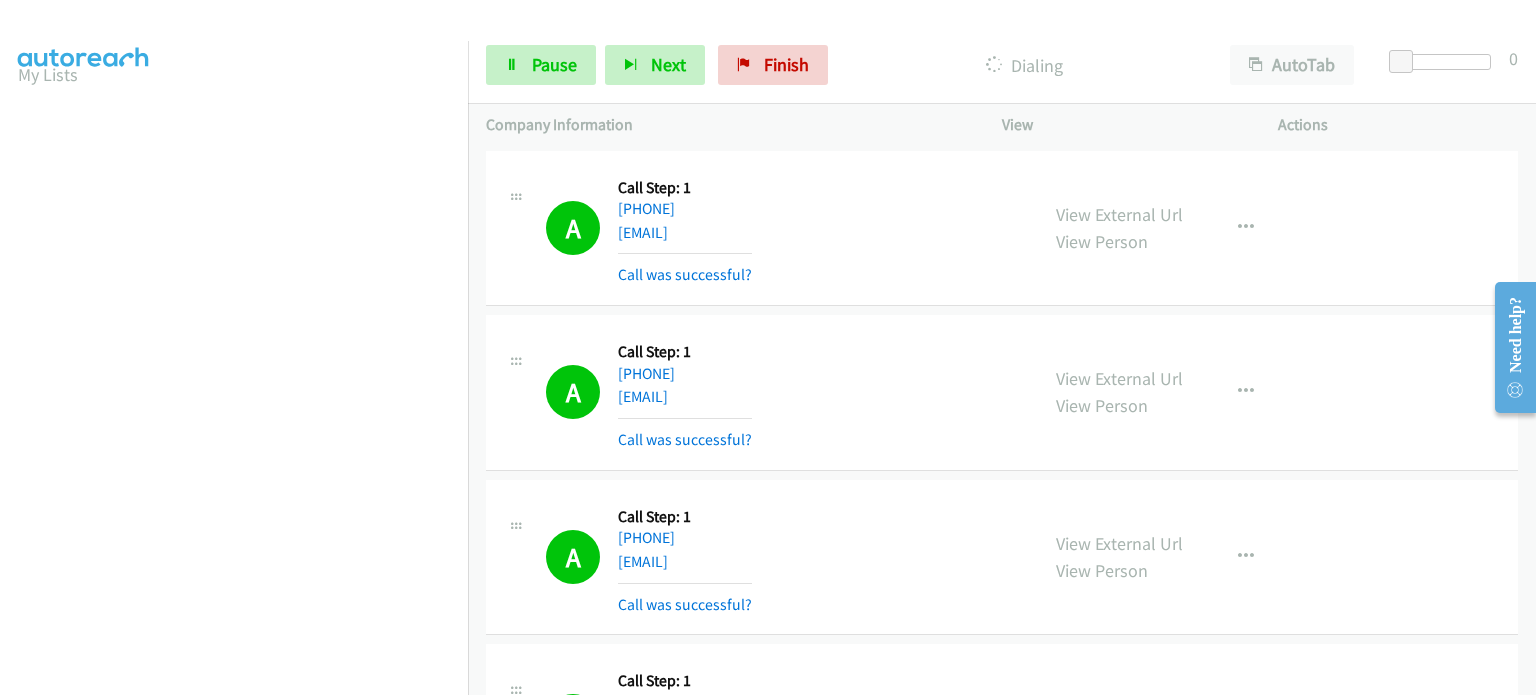 scroll, scrollTop: 27, scrollLeft: 0, axis: vertical 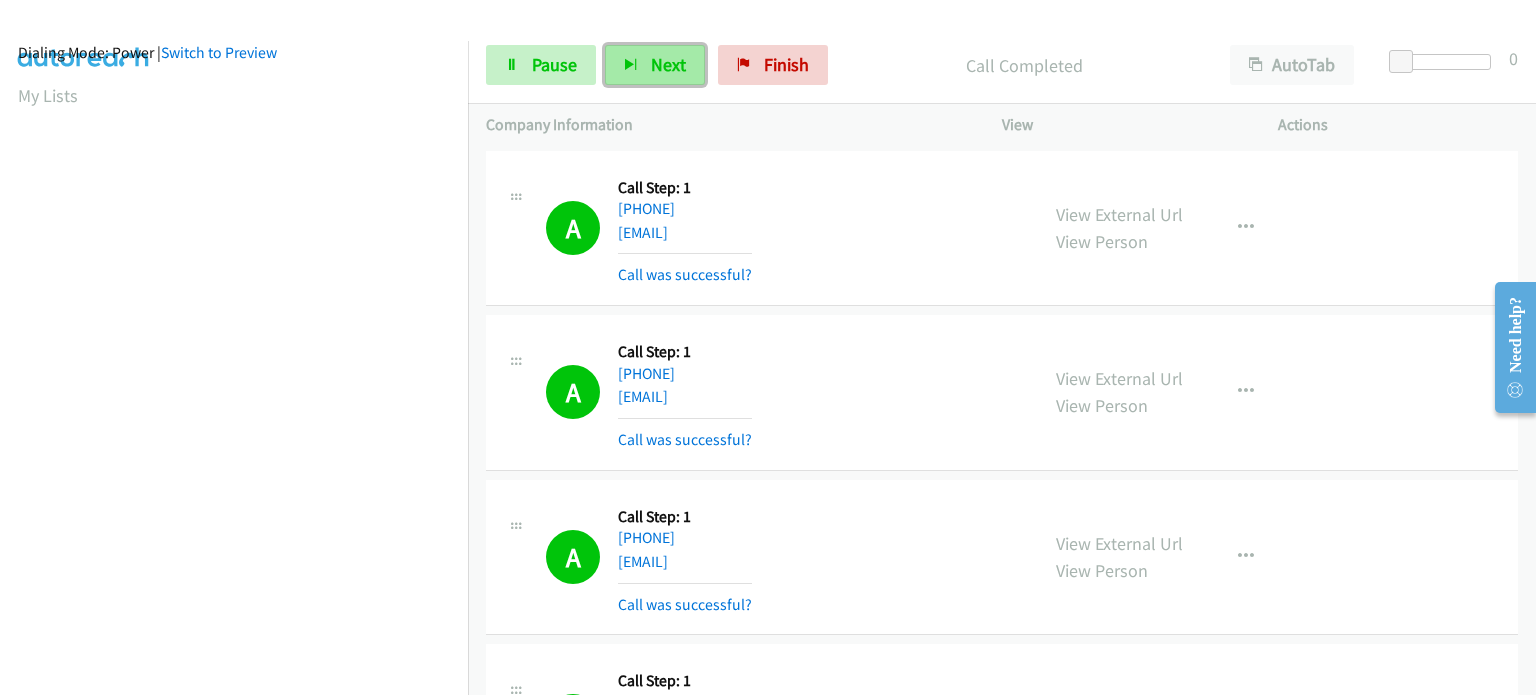 click on "Next" at bounding box center (655, 65) 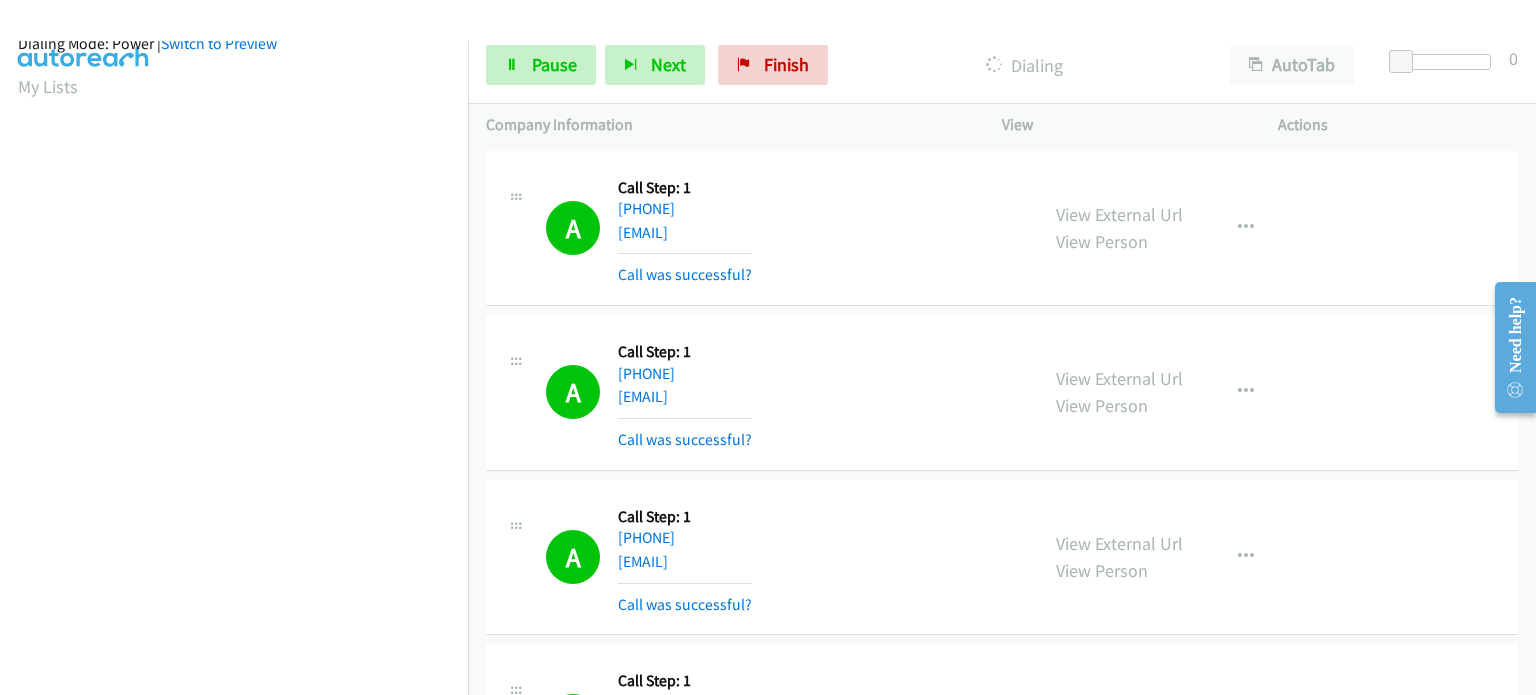 scroll, scrollTop: 0, scrollLeft: 0, axis: both 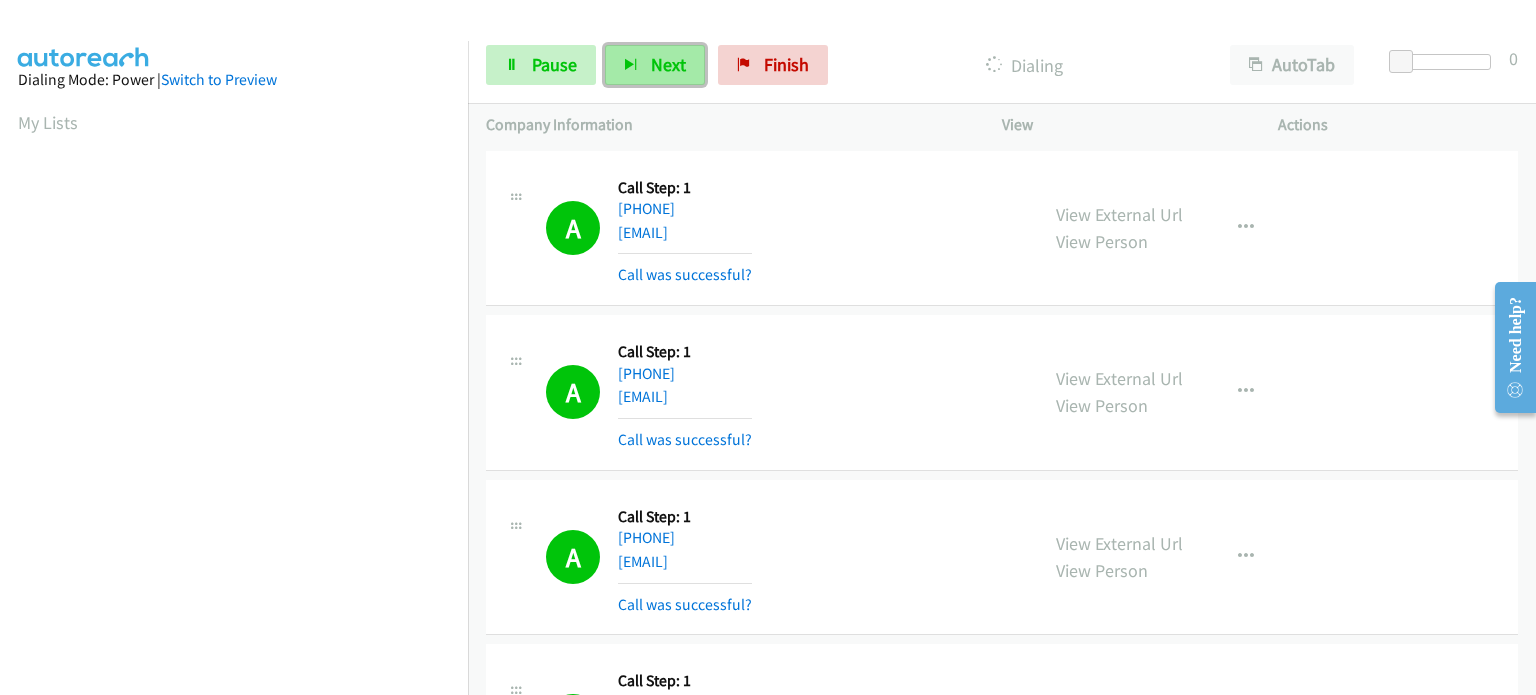 click on "Next" at bounding box center (655, 65) 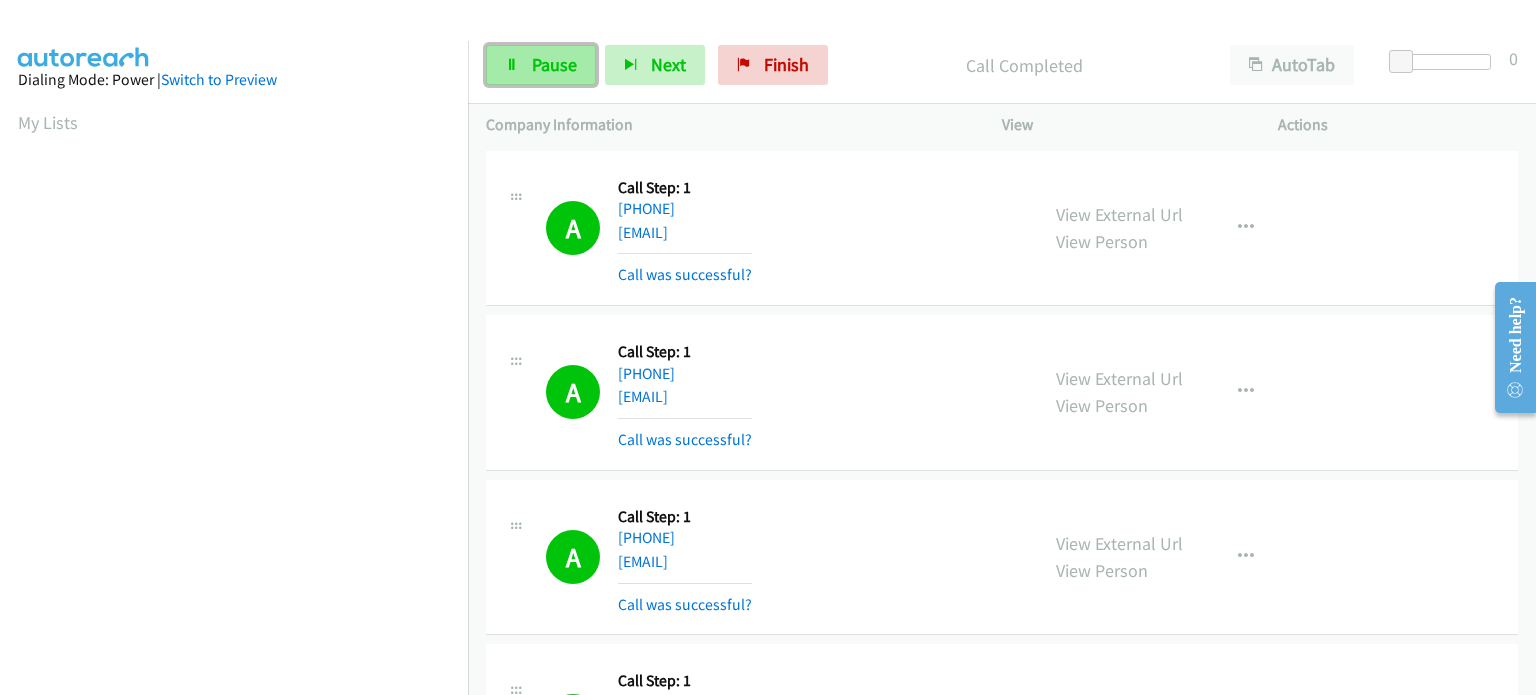 click on "Pause" at bounding box center (554, 64) 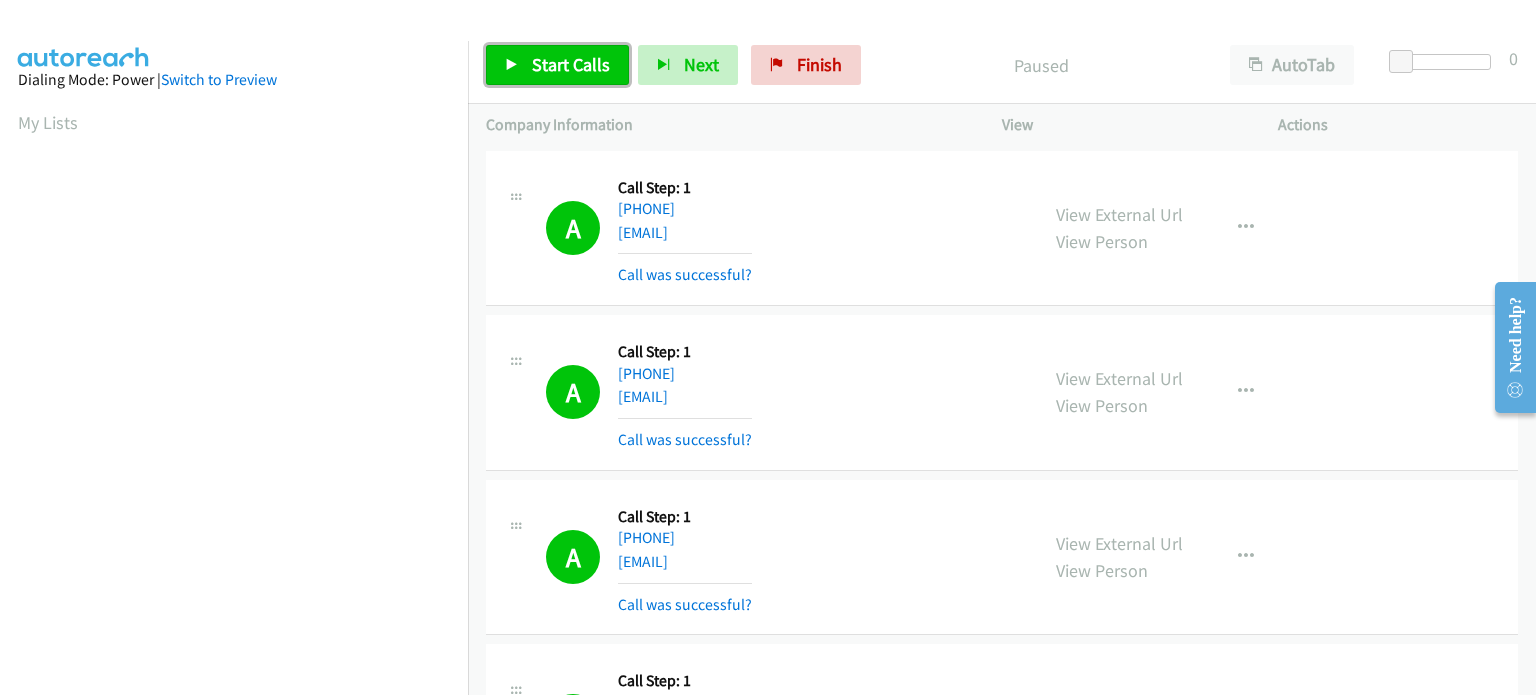 click on "Start Calls" at bounding box center (571, 64) 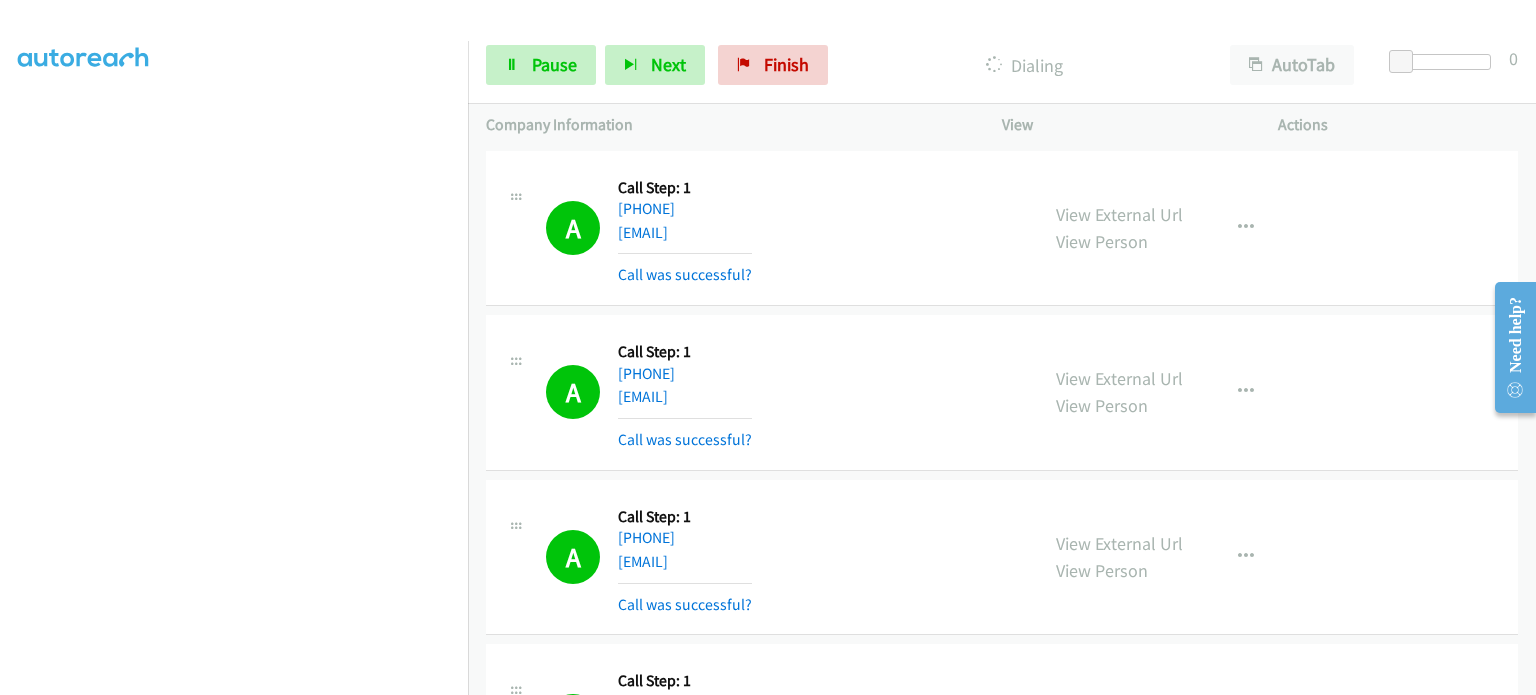 scroll, scrollTop: 100, scrollLeft: 0, axis: vertical 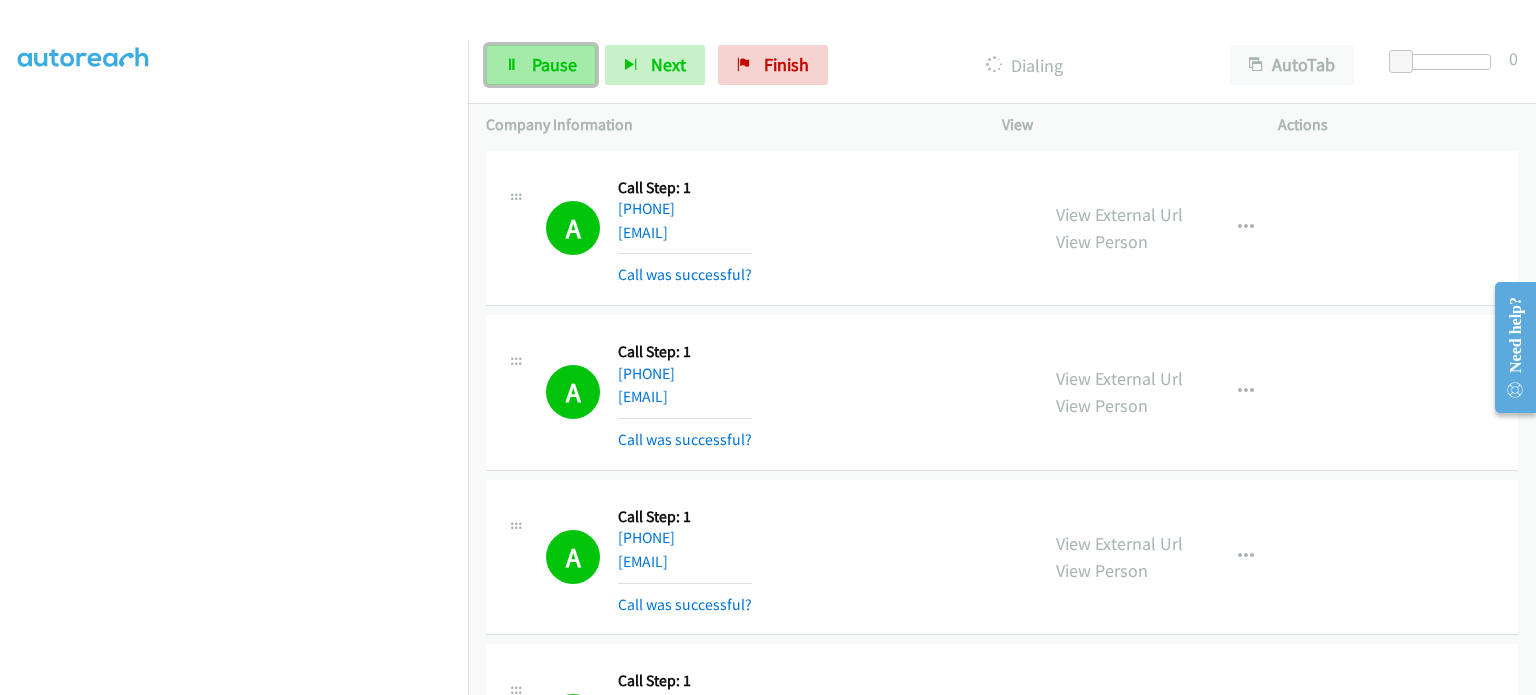 click on "Pause" at bounding box center [554, 64] 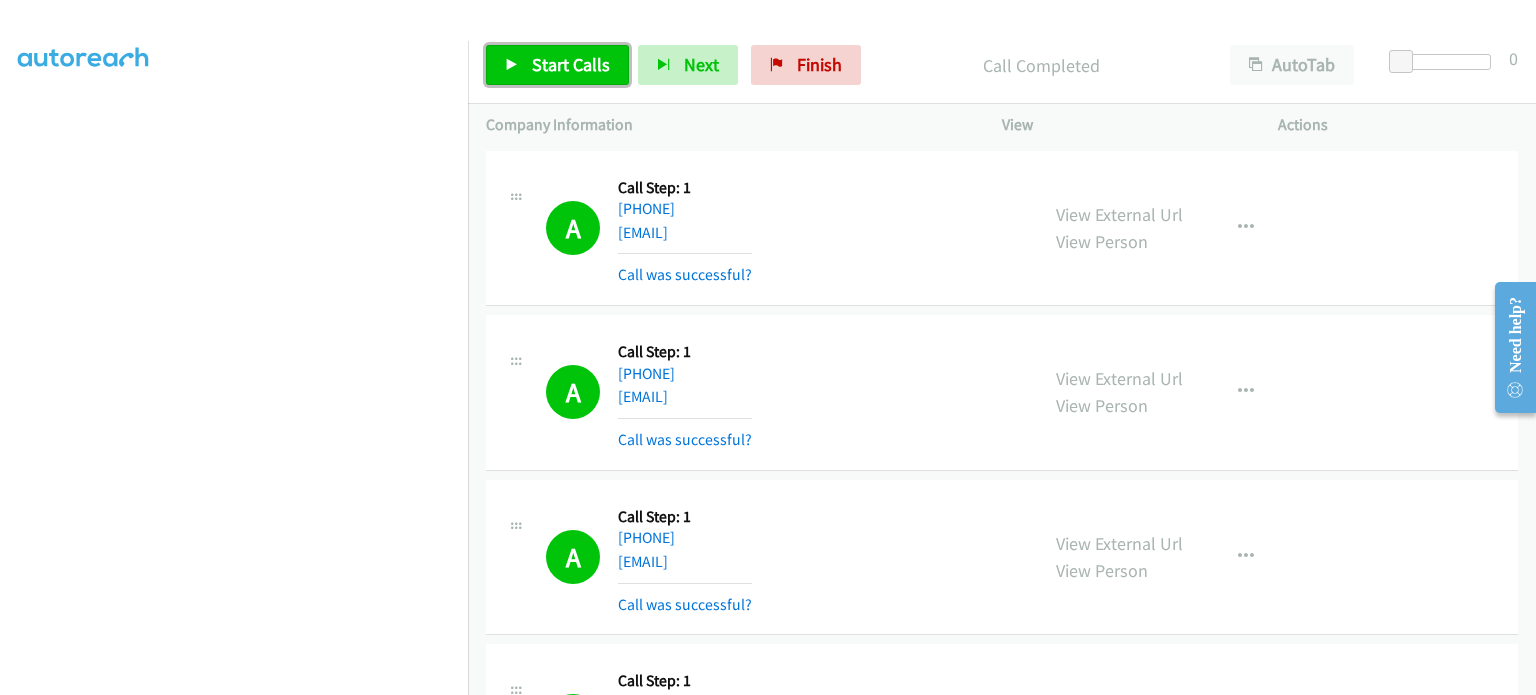 click on "Start Calls" at bounding box center [571, 64] 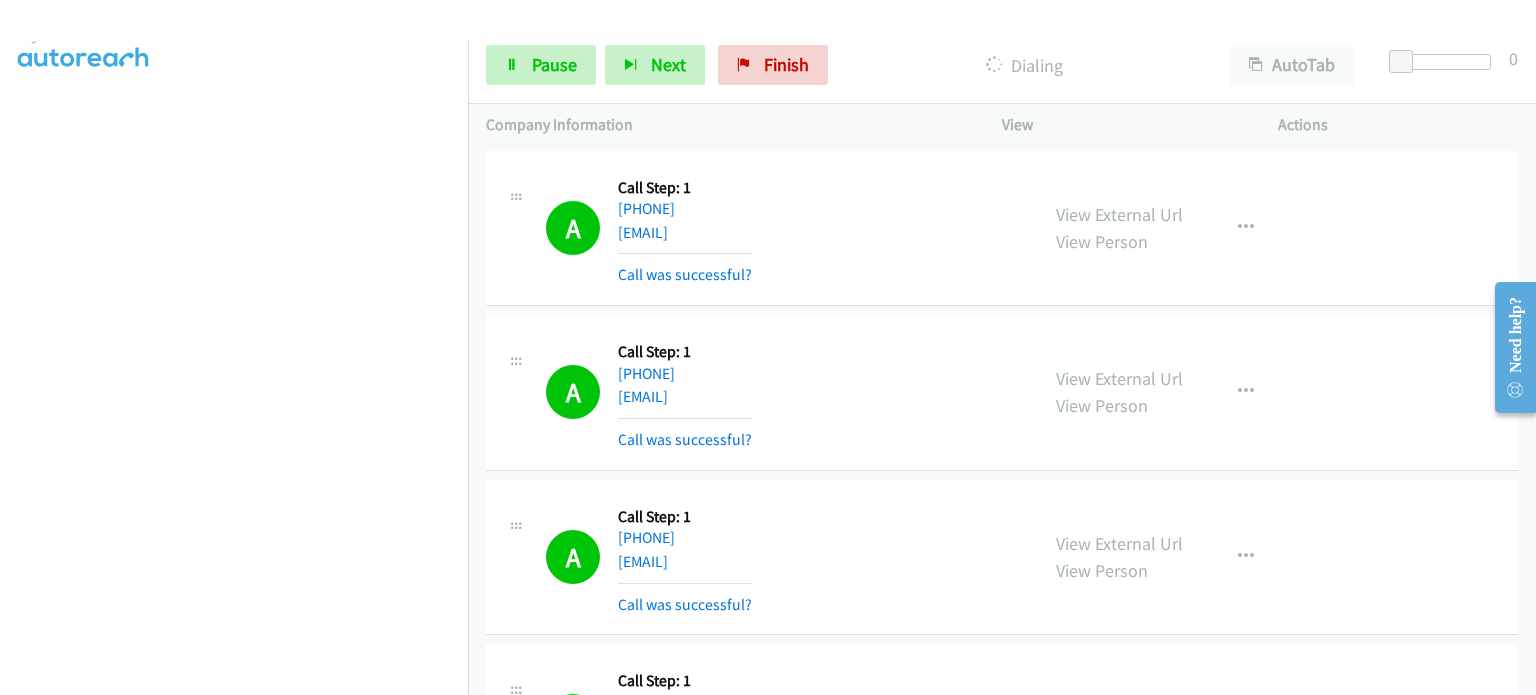 scroll, scrollTop: 0, scrollLeft: 0, axis: both 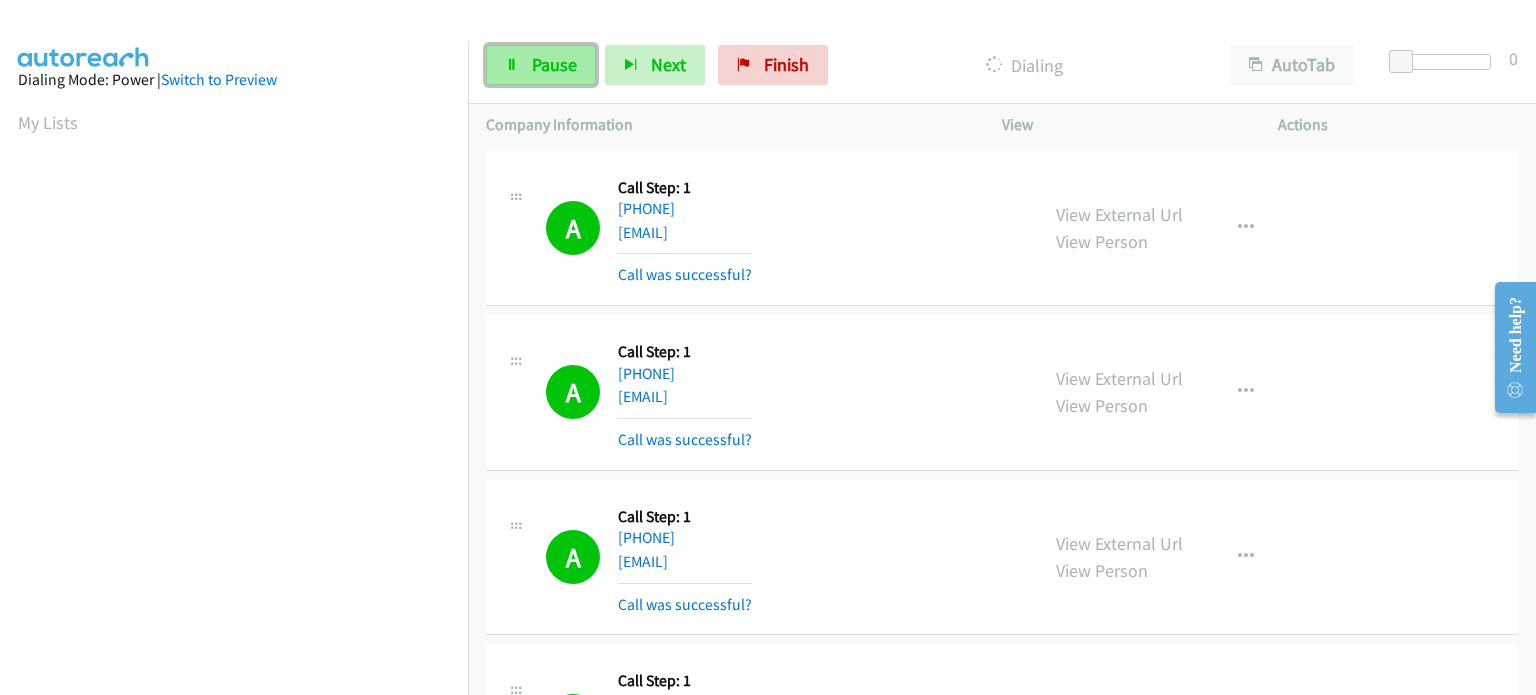 click on "Pause" at bounding box center (554, 64) 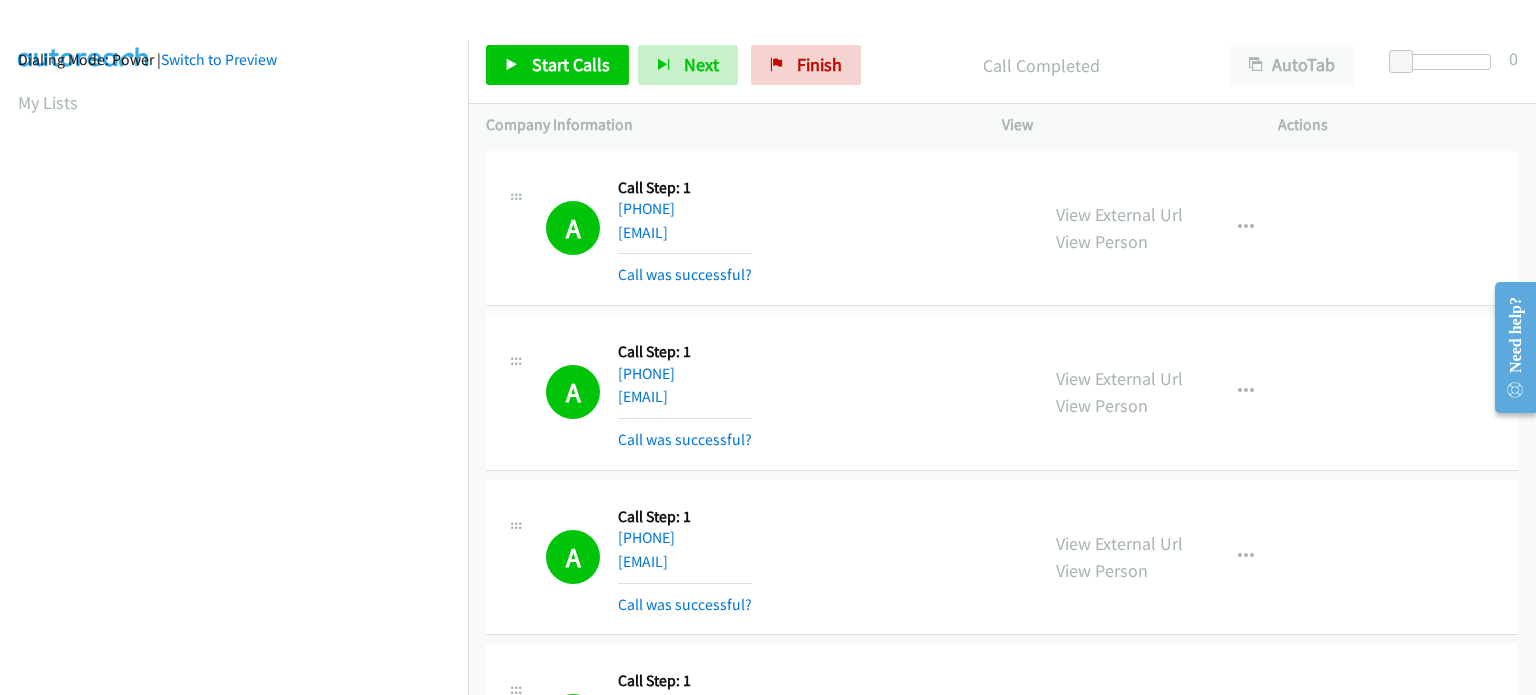 scroll, scrollTop: 0, scrollLeft: 0, axis: both 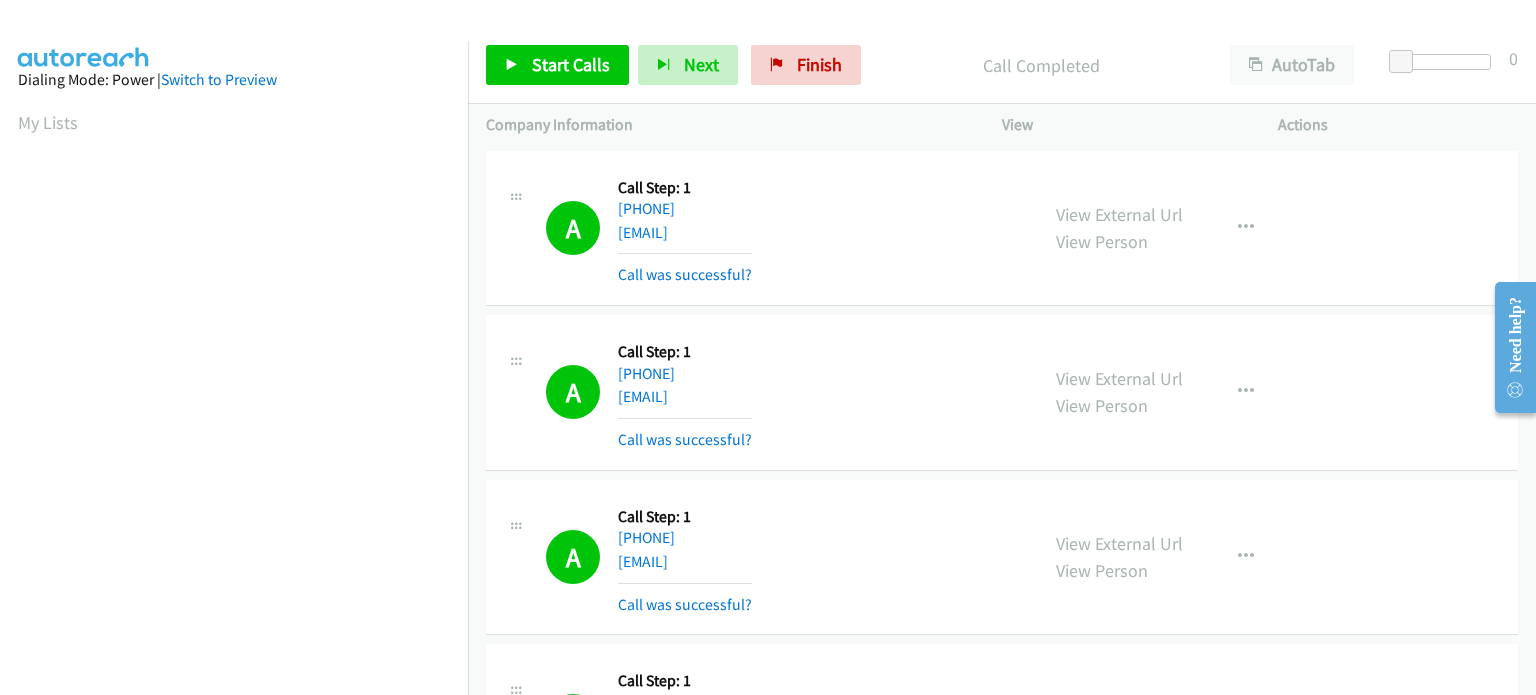 click on "Start Calls
Pause
Next
Finish
Call Completed
AutoTab
AutoTab
0" at bounding box center (1002, 65) 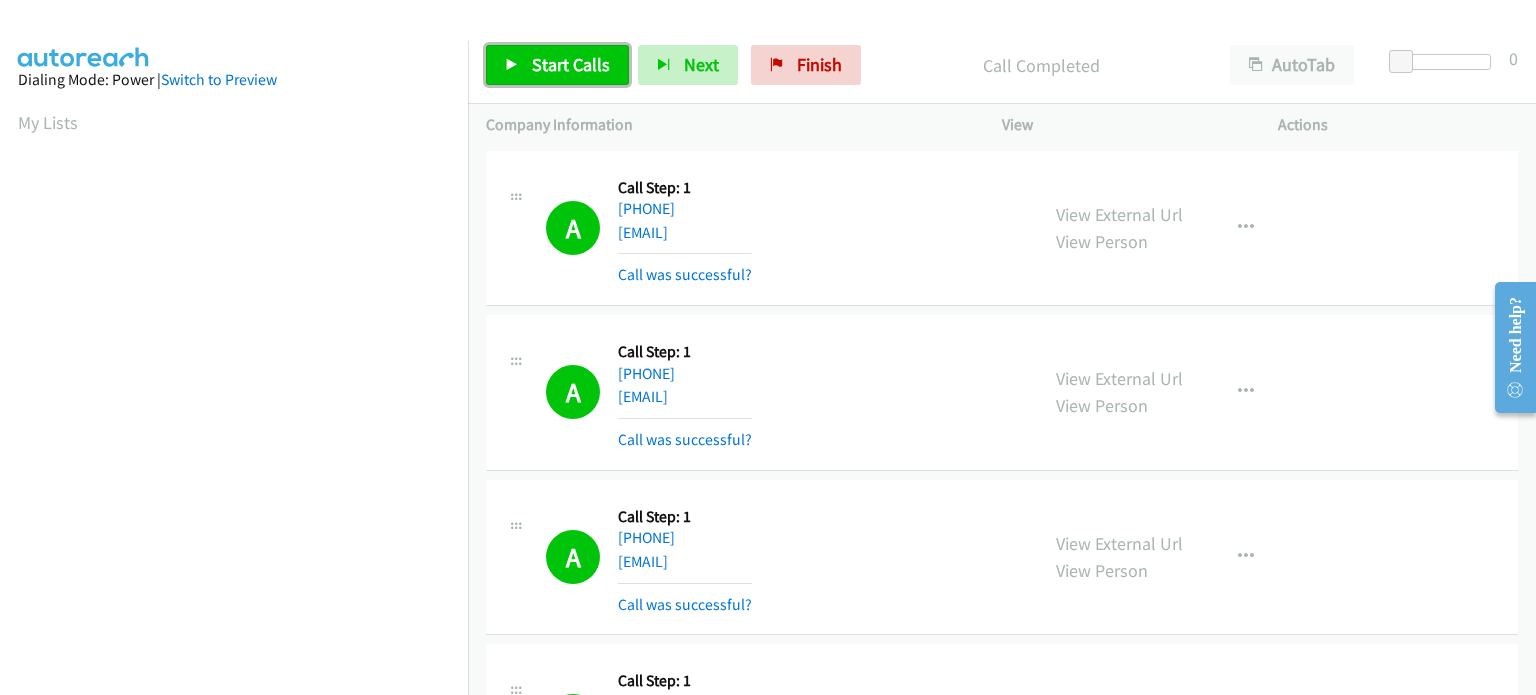 click on "Start Calls" at bounding box center (571, 64) 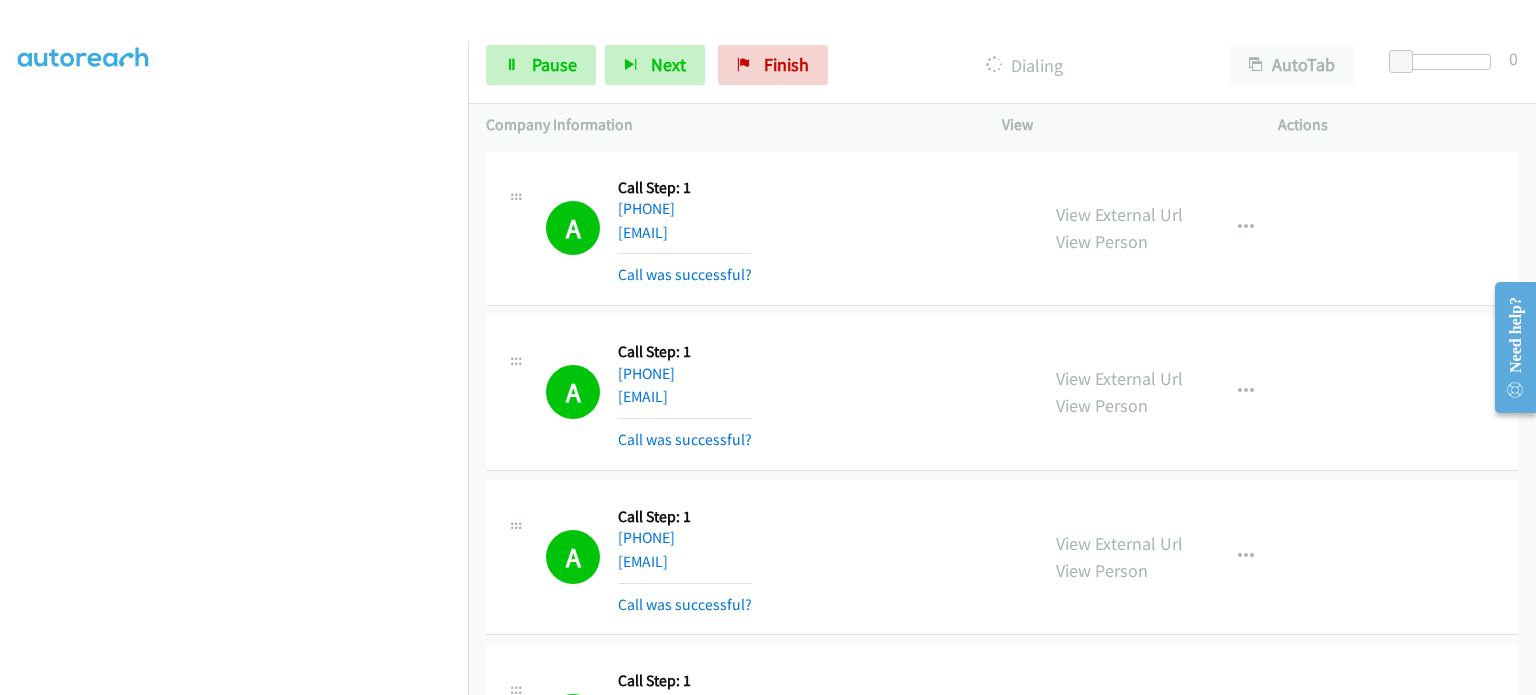 scroll, scrollTop: 127, scrollLeft: 0, axis: vertical 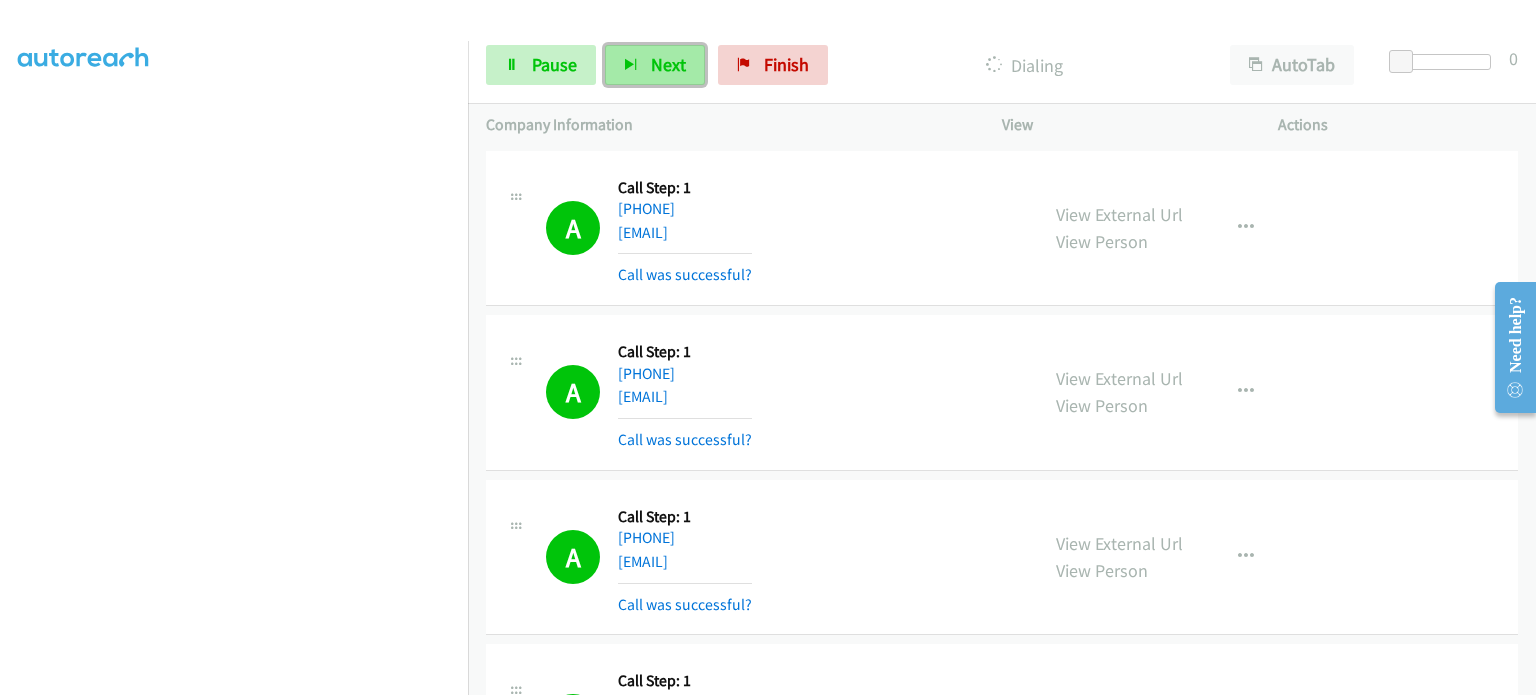 click on "Next" at bounding box center (655, 65) 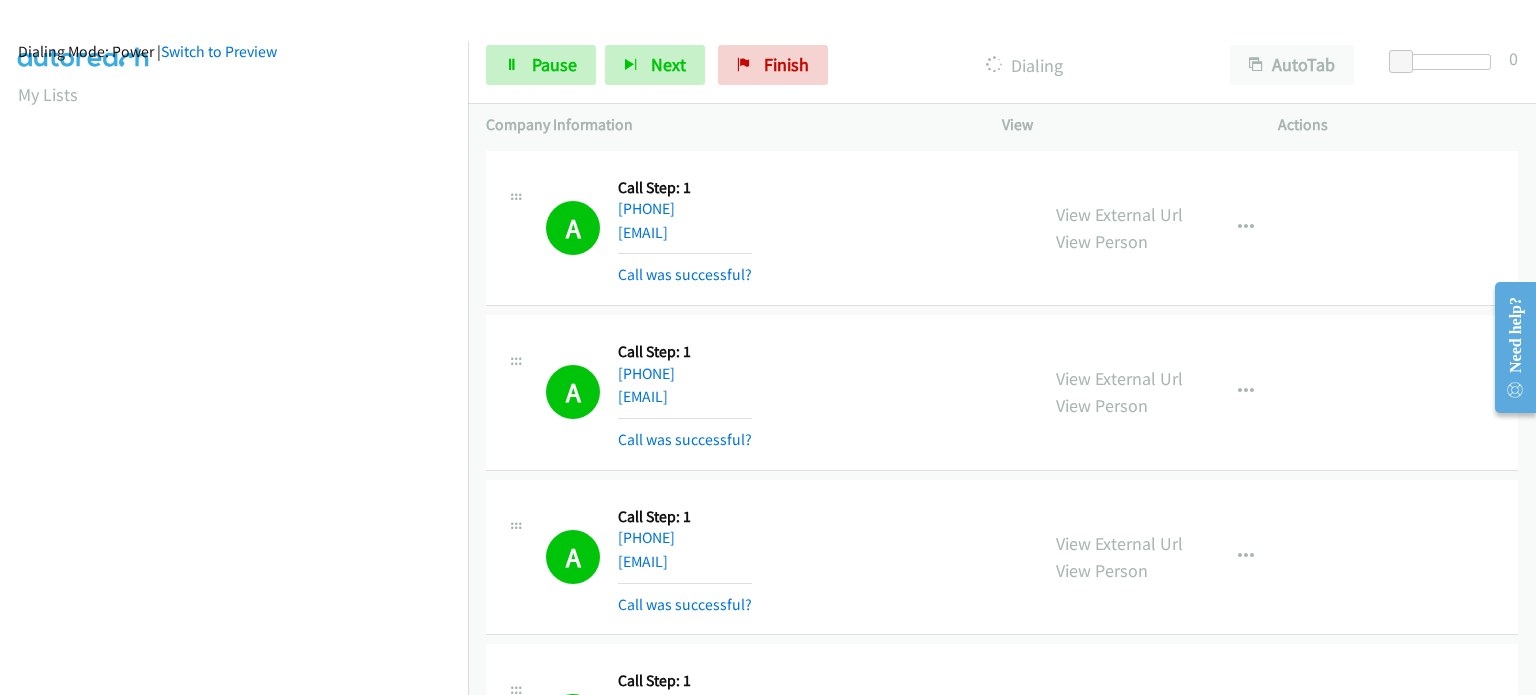 scroll, scrollTop: 27, scrollLeft: 0, axis: vertical 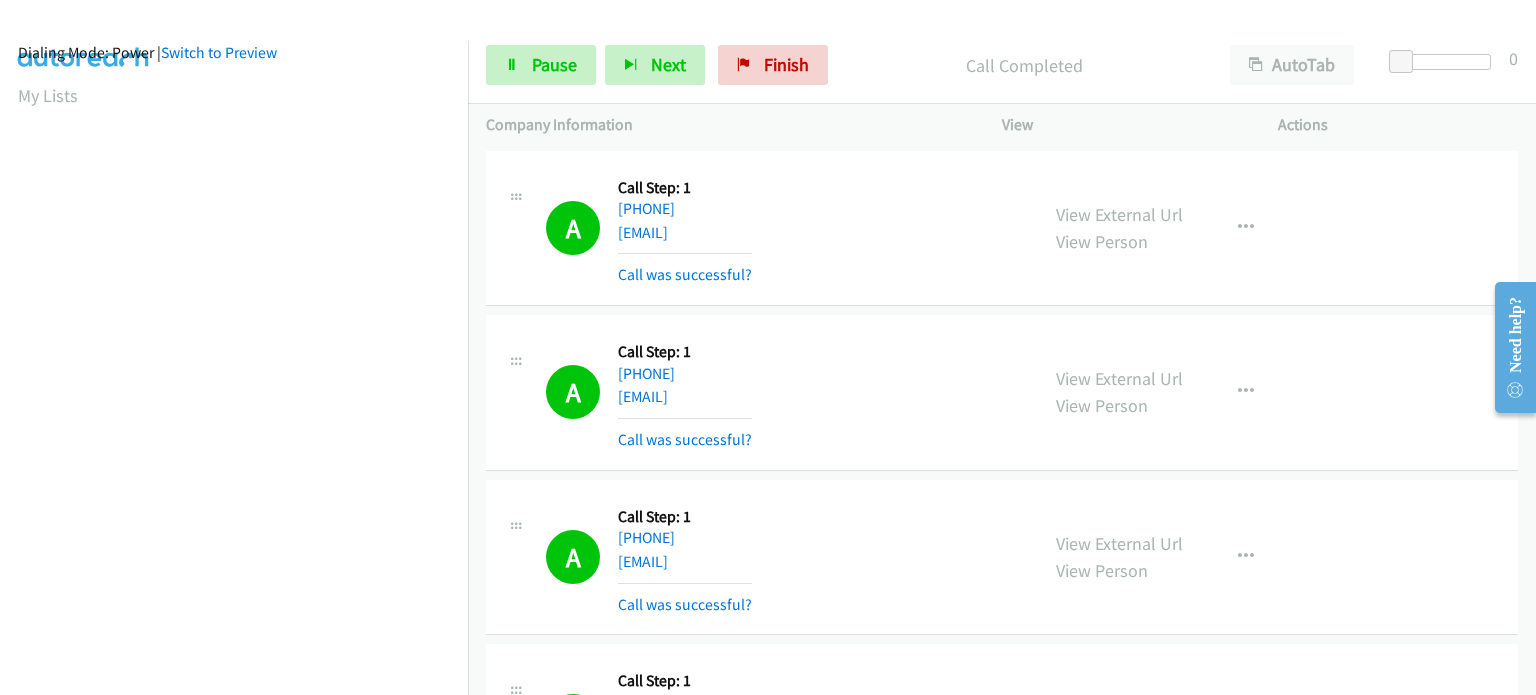 click on "A
Callback Scheduled
Call Step: 1
America/New_York
+1 786-852-8147
calebdesvarieux27@gmail.com
Call was successful?" at bounding box center [762, 228] 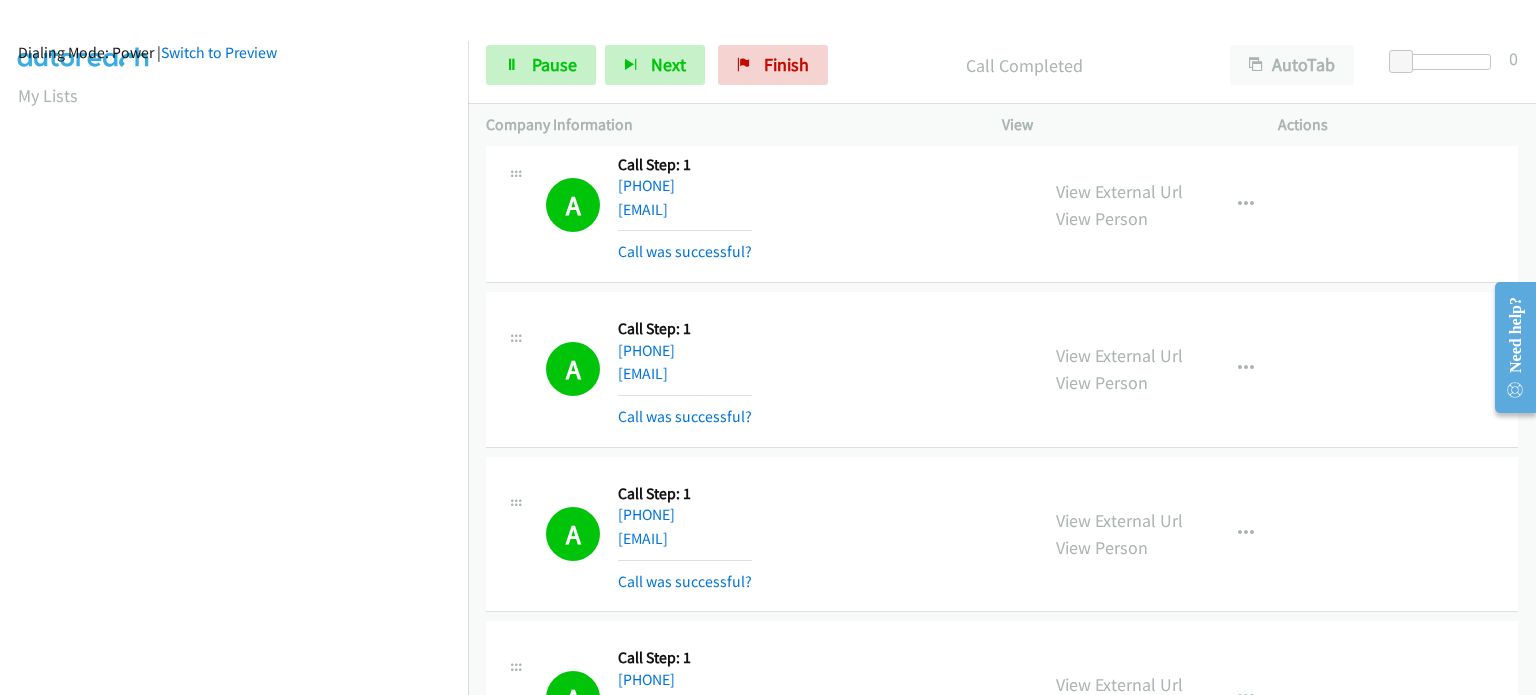 scroll, scrollTop: 0, scrollLeft: 0, axis: both 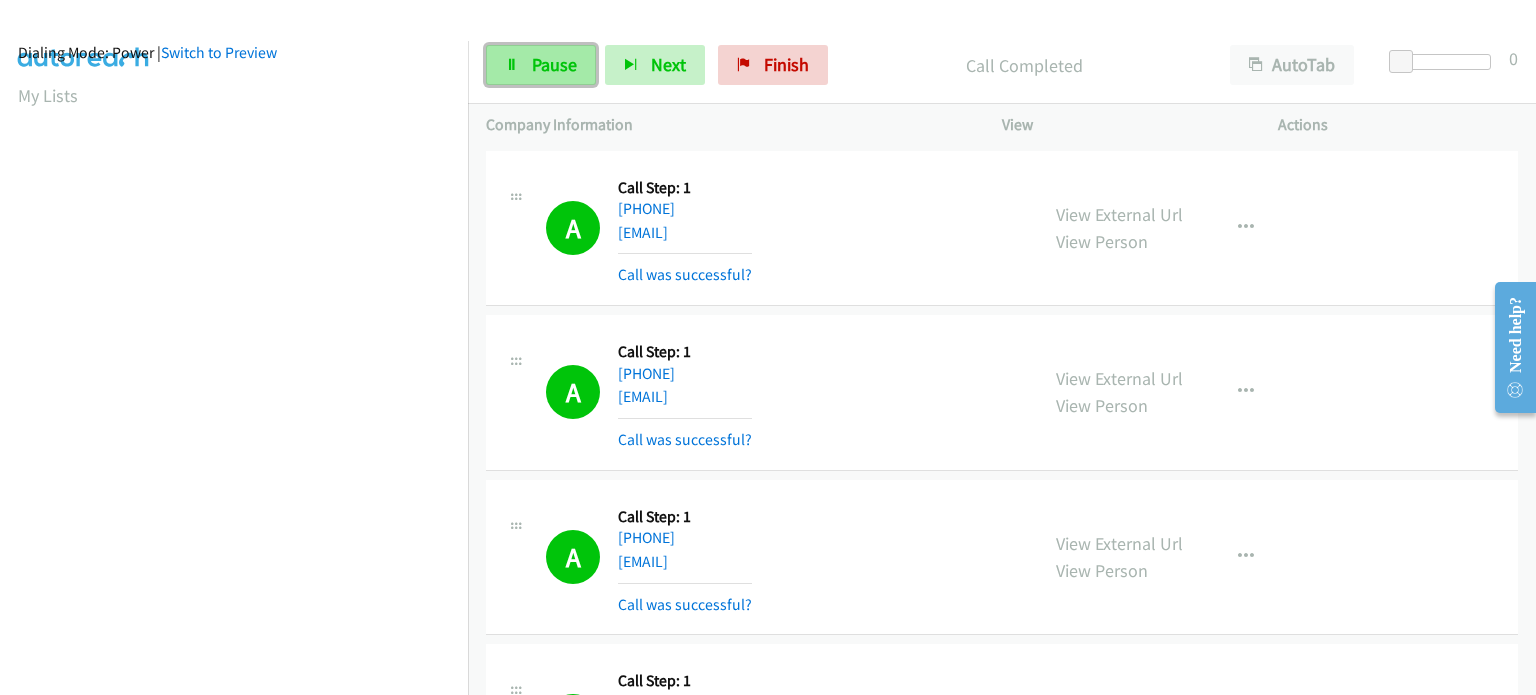 click on "Pause" at bounding box center (541, 65) 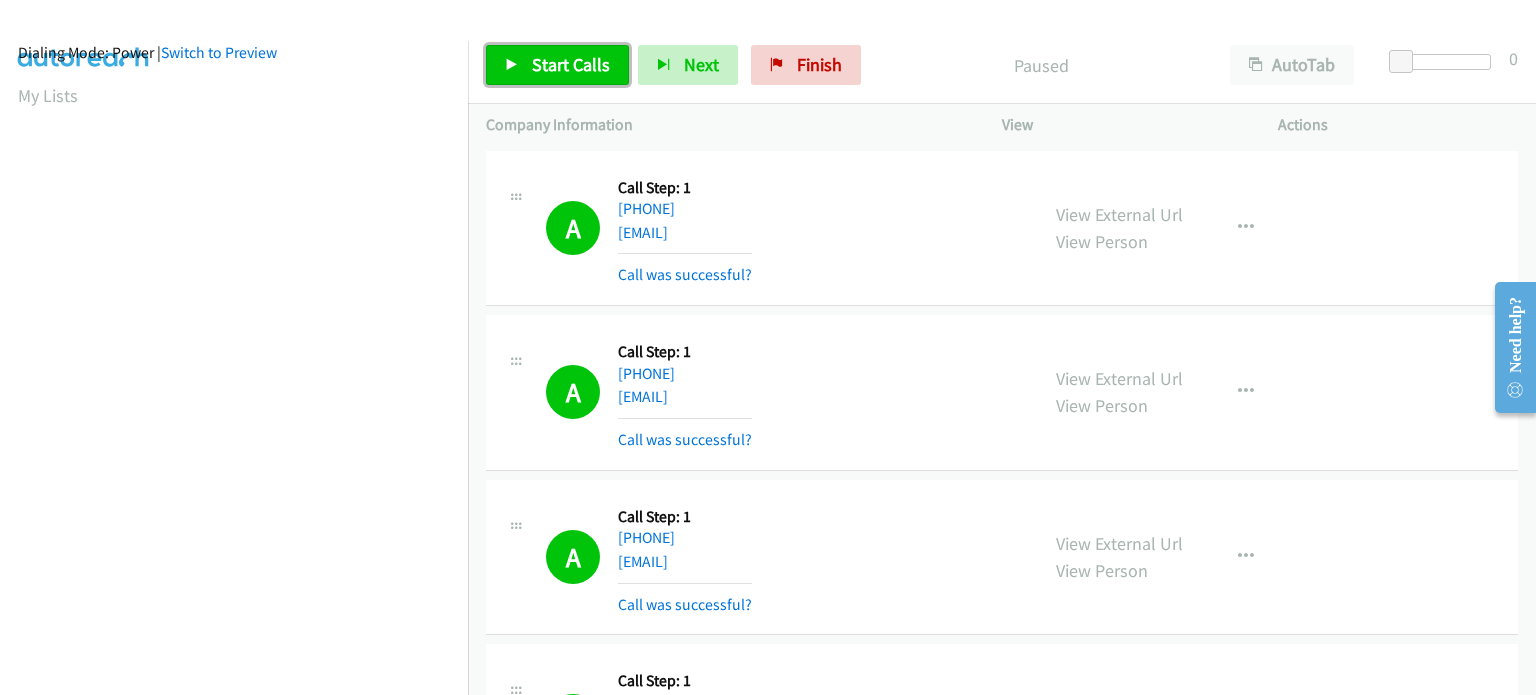 click at bounding box center (512, 66) 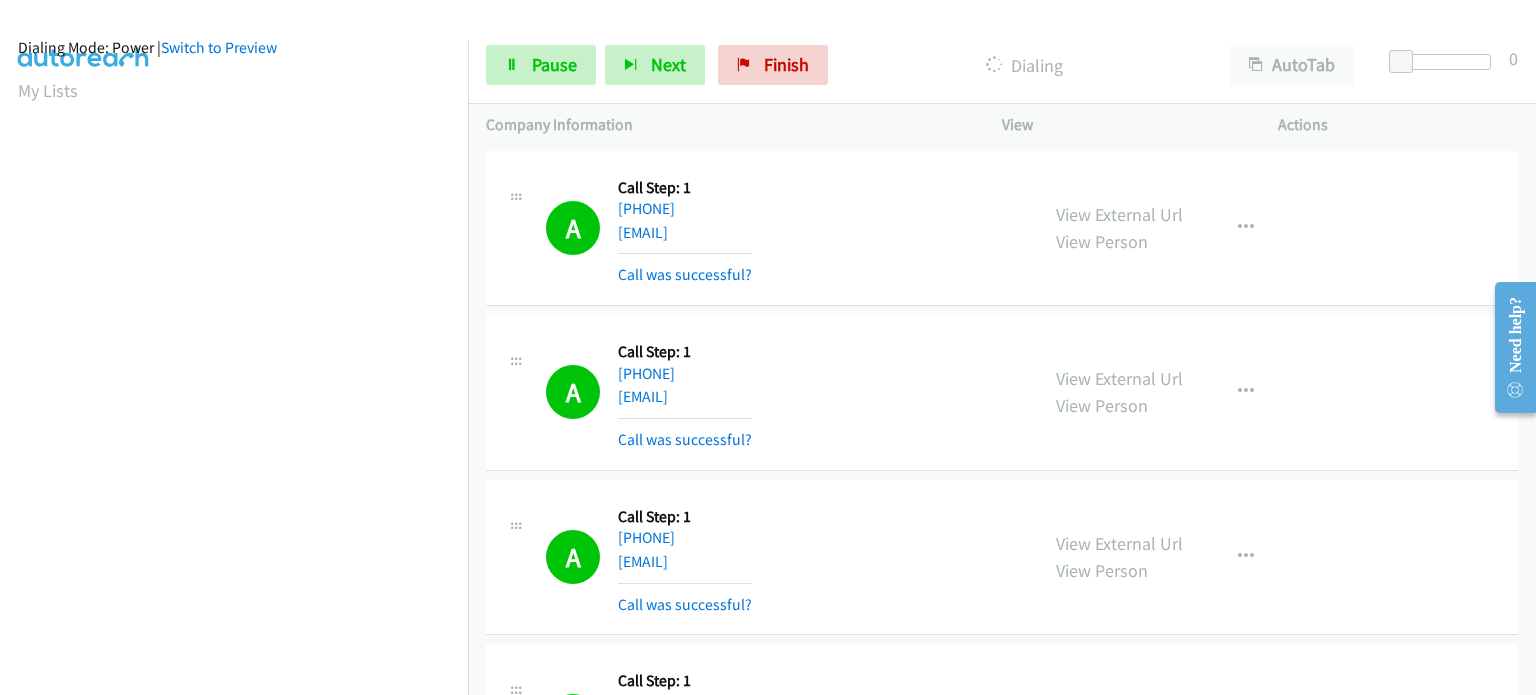scroll, scrollTop: 27, scrollLeft: 0, axis: vertical 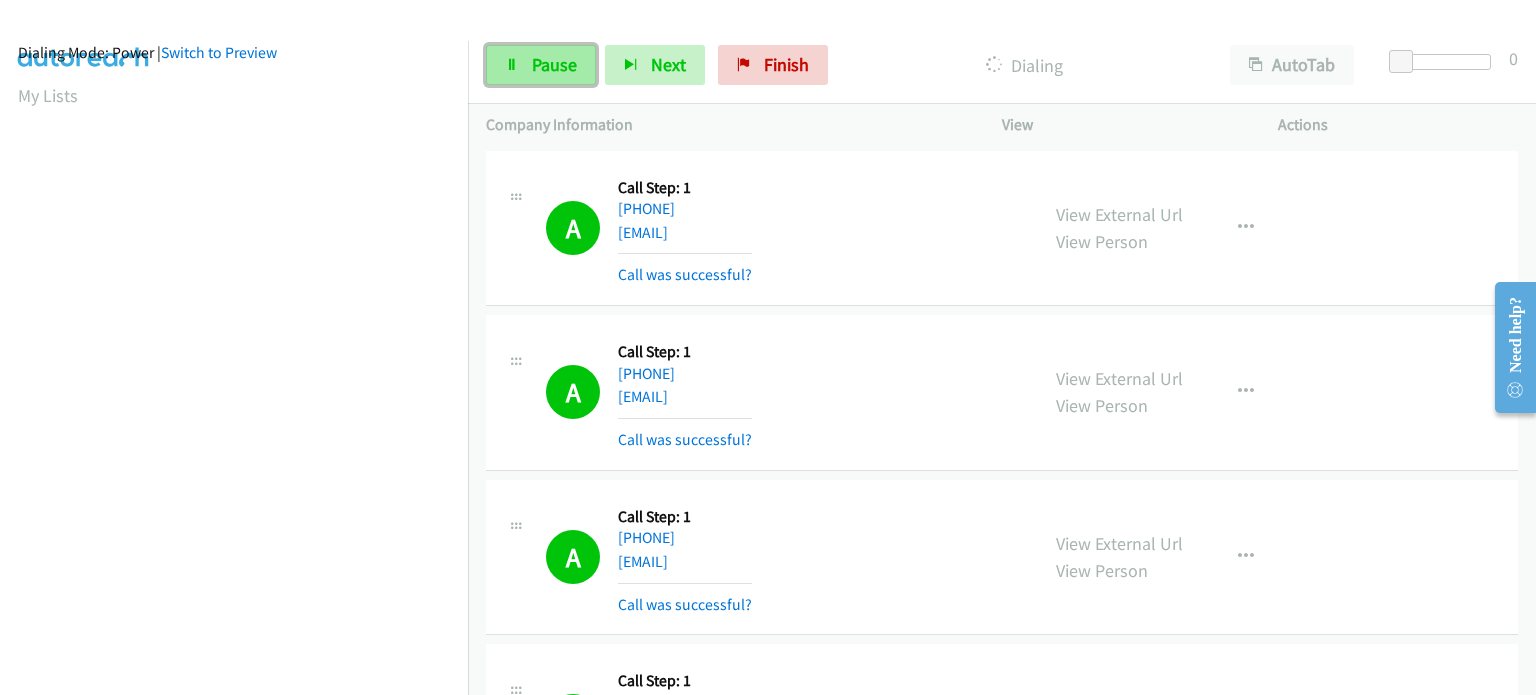 click on "Pause" at bounding box center [541, 65] 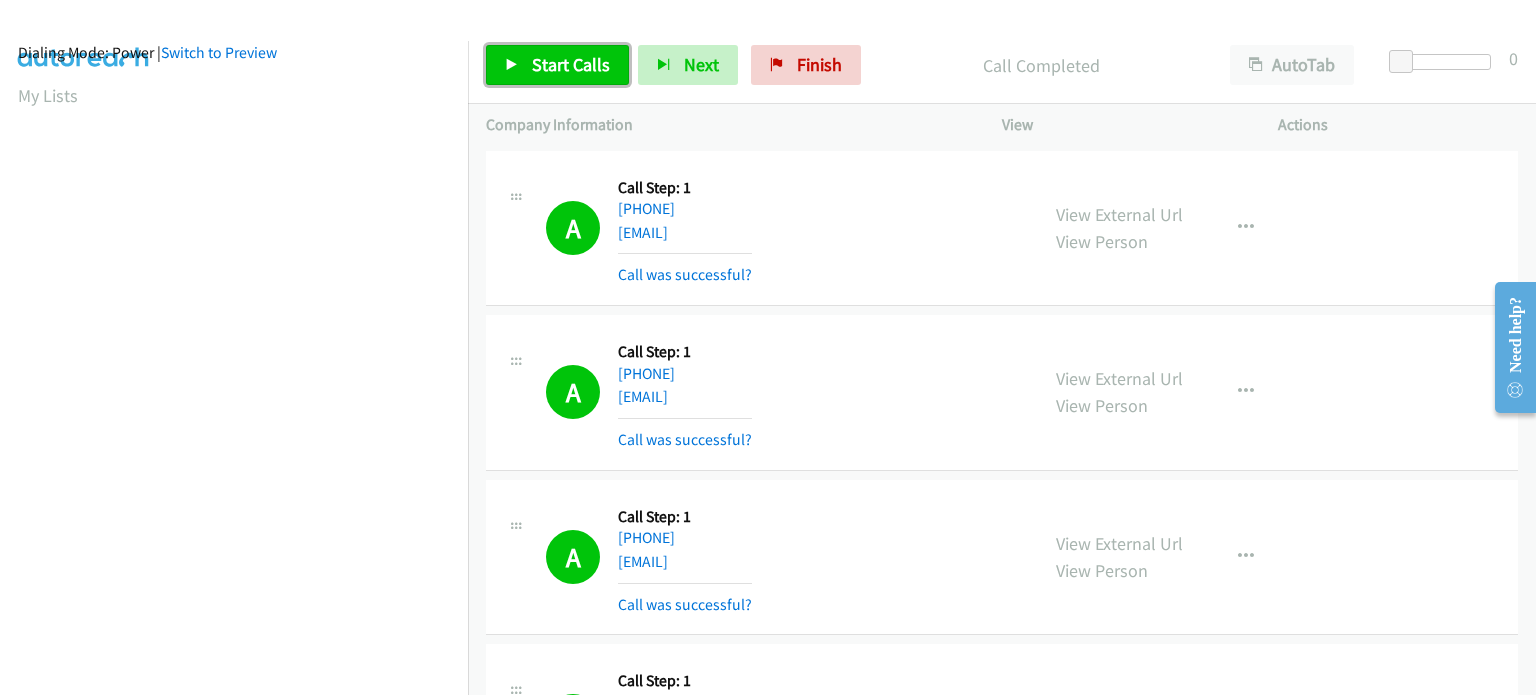 click on "Start Calls" at bounding box center (571, 64) 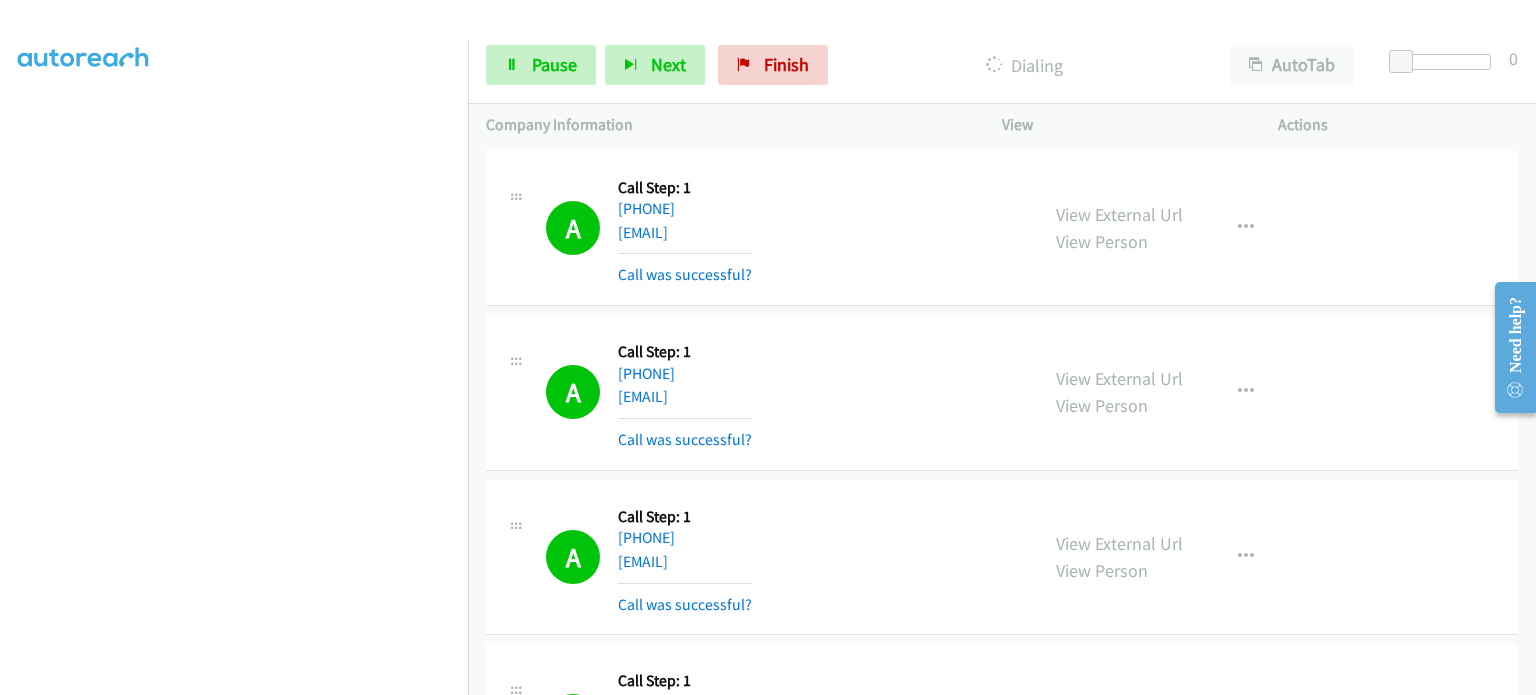 scroll, scrollTop: 27, scrollLeft: 0, axis: vertical 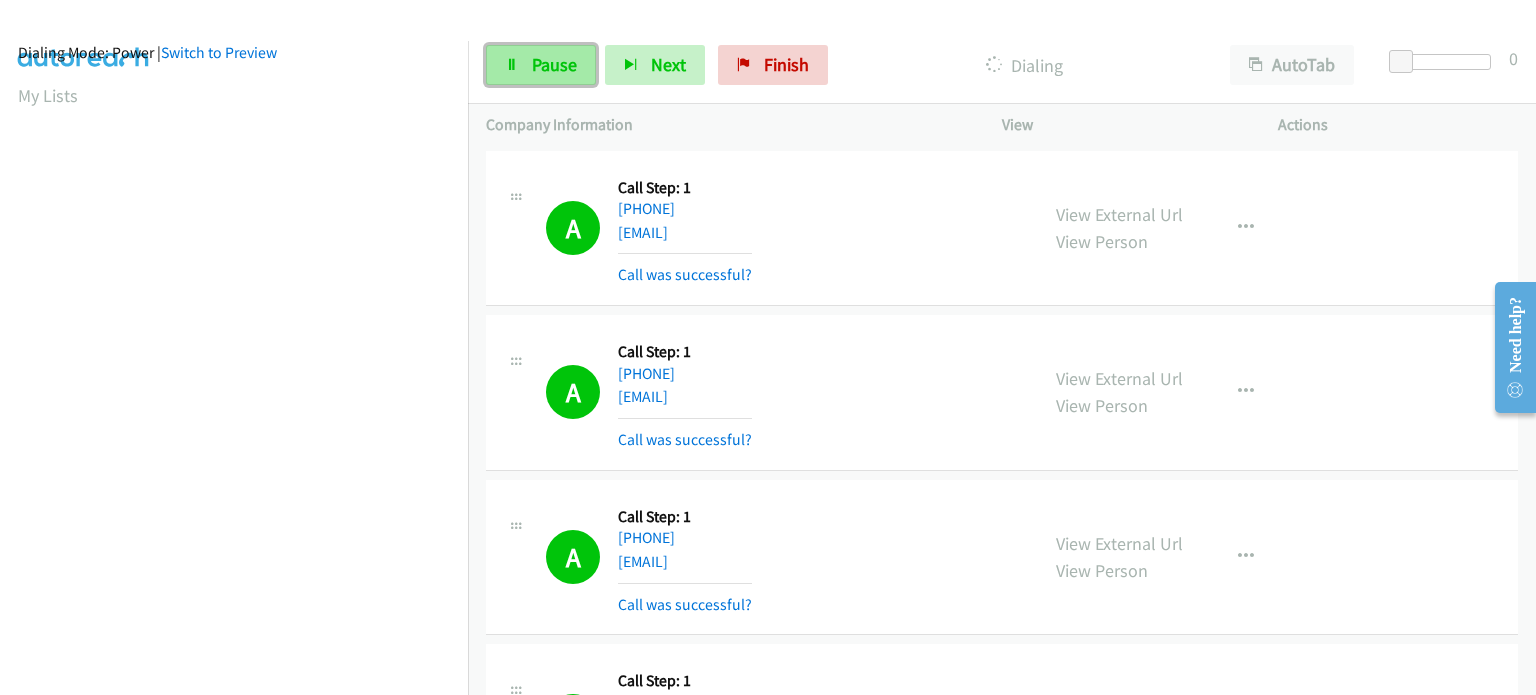 click on "Pause" at bounding box center [554, 64] 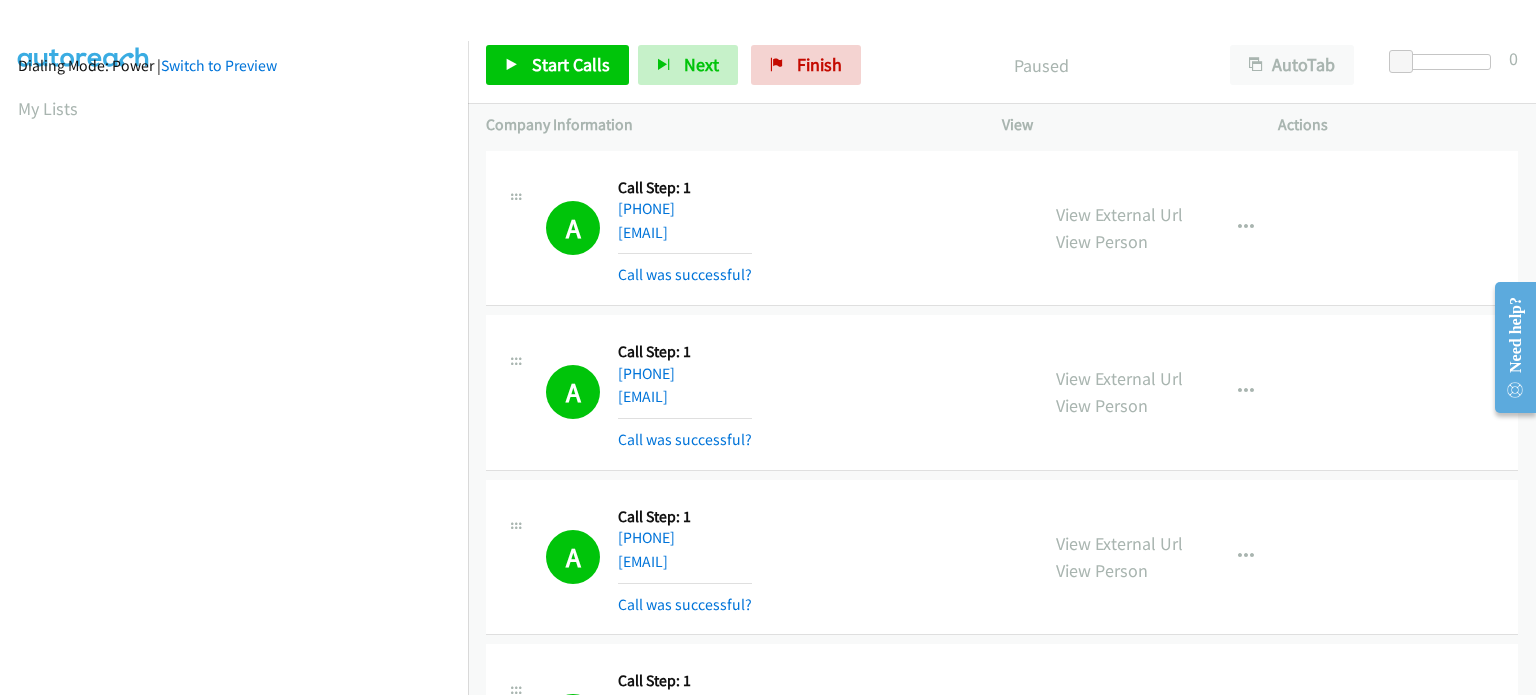 scroll, scrollTop: 0, scrollLeft: 0, axis: both 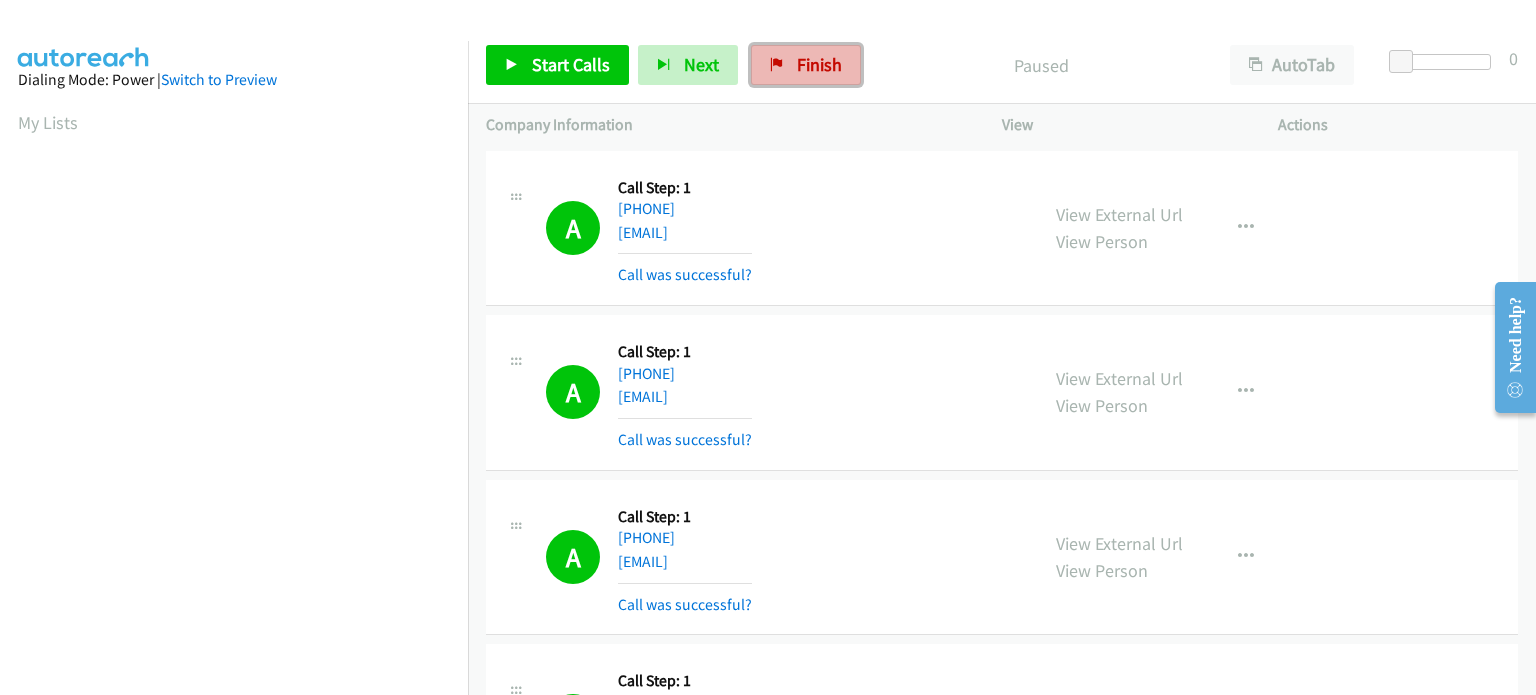 click on "Finish" at bounding box center [806, 65] 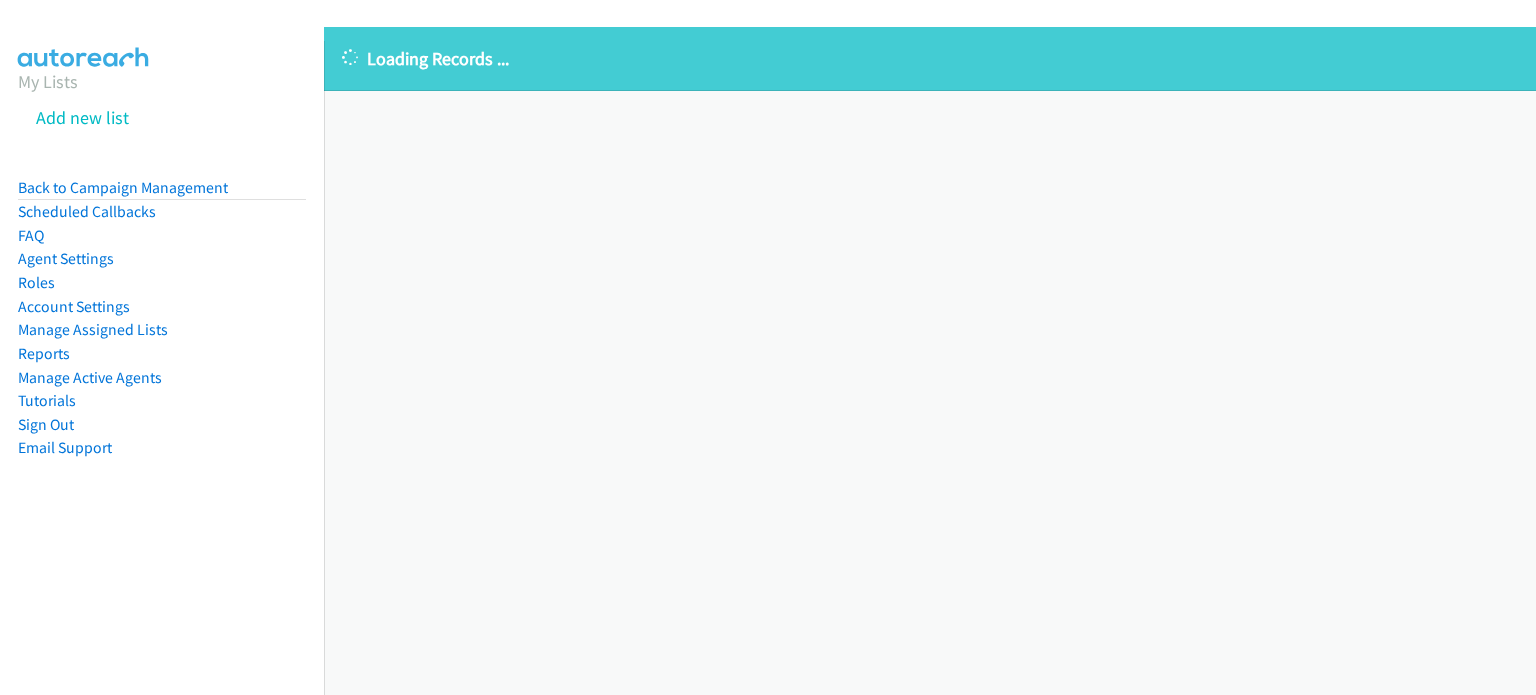 scroll, scrollTop: 0, scrollLeft: 0, axis: both 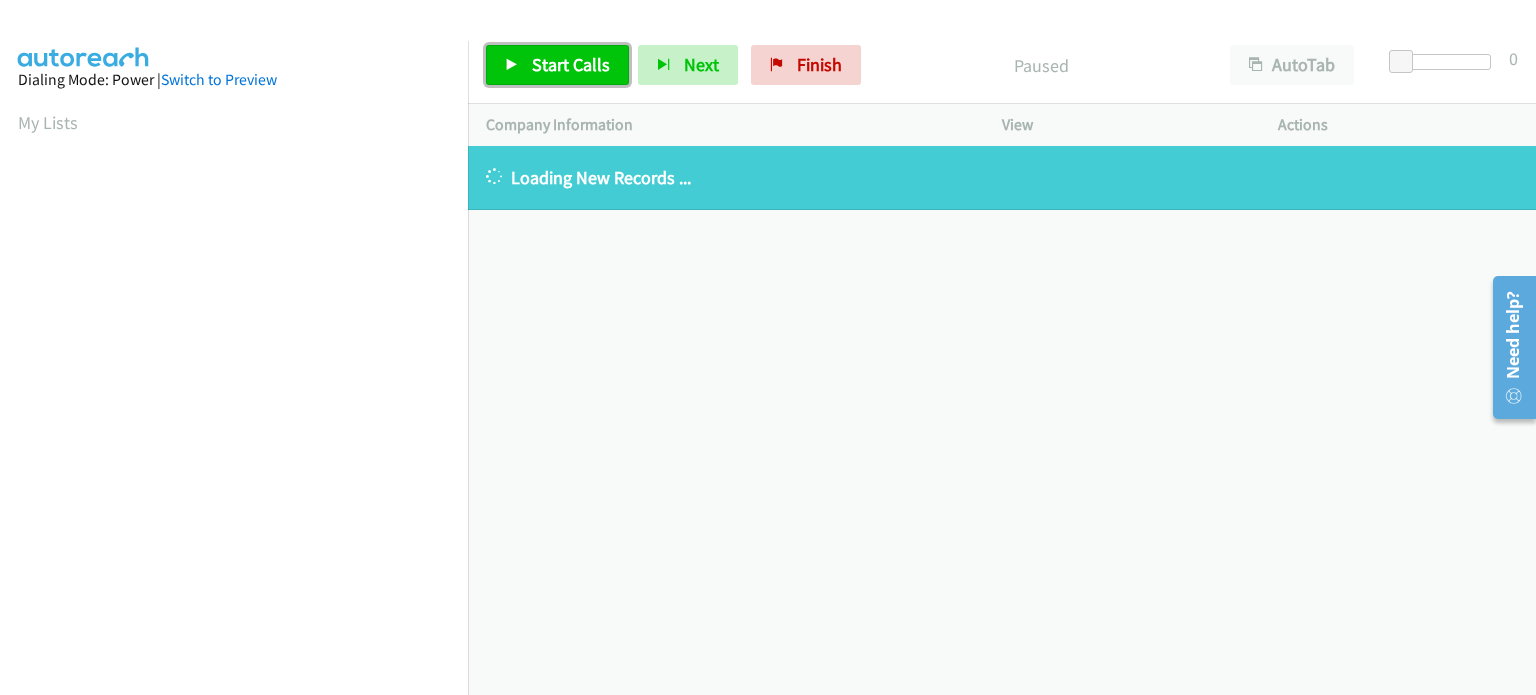 click on "Start Calls" at bounding box center (571, 64) 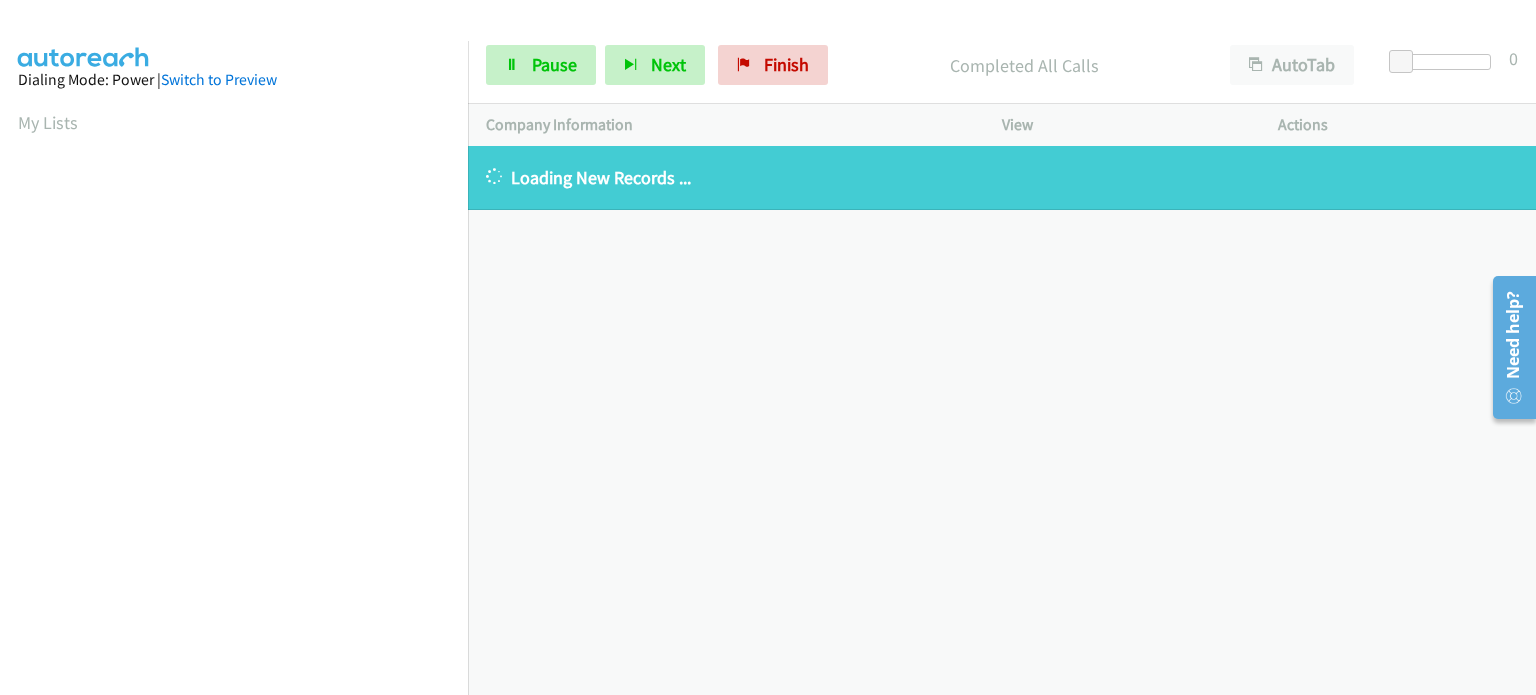 click on "+1 415-964-1034
Call failed - Please reload the list and try again
The Callbar Failed to Load Please Open it and Reload the Page
Hmm something isn't quite right.. Please refresh the page
Hmm something isn't quite right.. Please refresh the page
No records are currently dialable. We'll auto-refresh when new records are added or you can switch to another list or campaign.
Loading New Records ...
Reverse Compact View
|
Popout Window
|
Email Support
© 2021 AutoReach" at bounding box center (1002, 420) 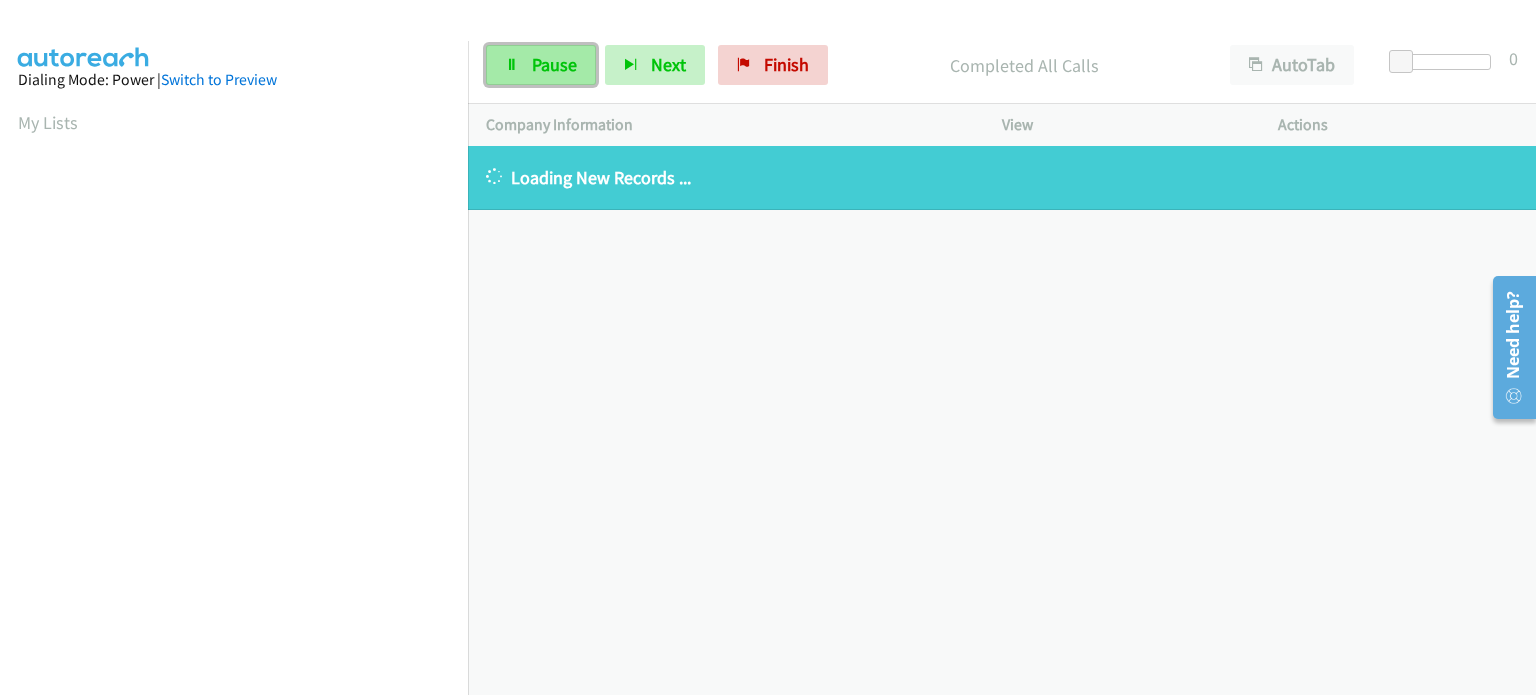 click on "Pause" at bounding box center (541, 65) 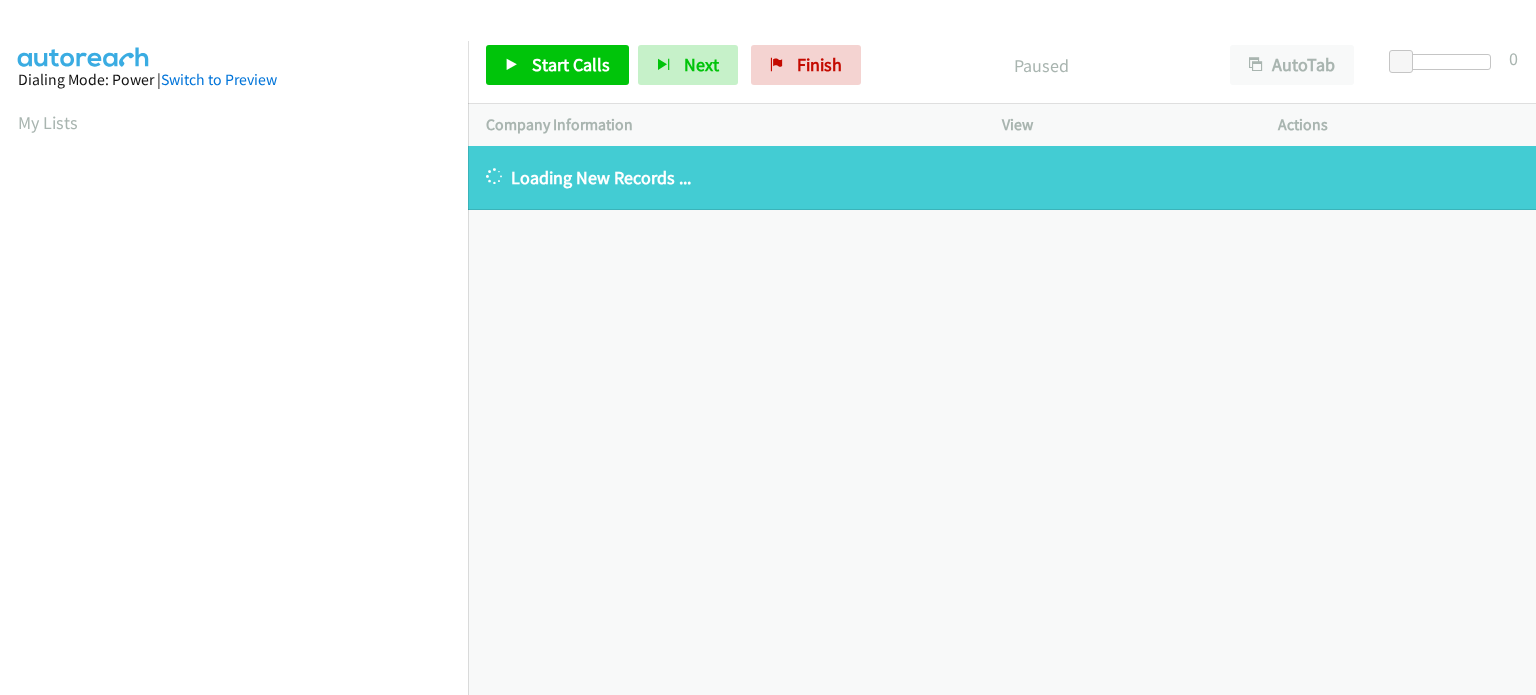 scroll, scrollTop: 0, scrollLeft: 0, axis: both 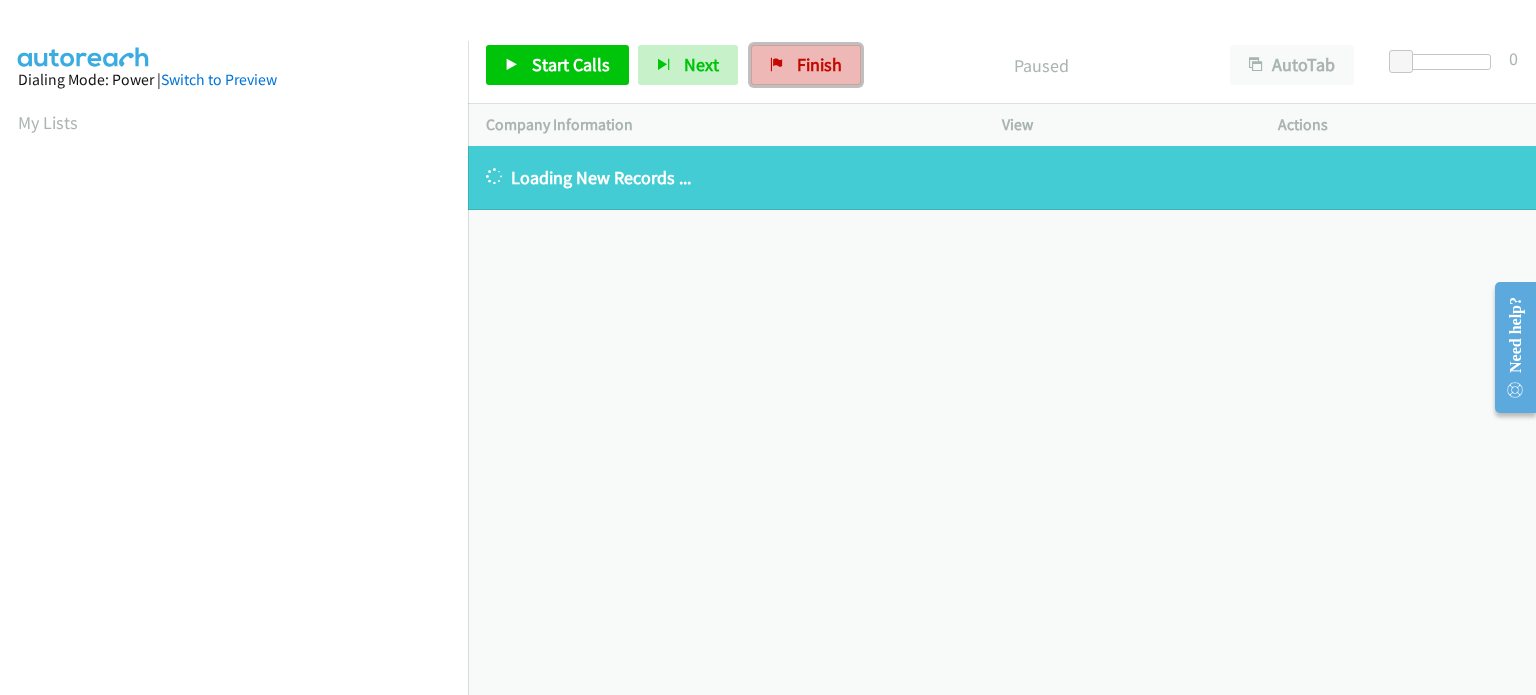 click at bounding box center (777, 66) 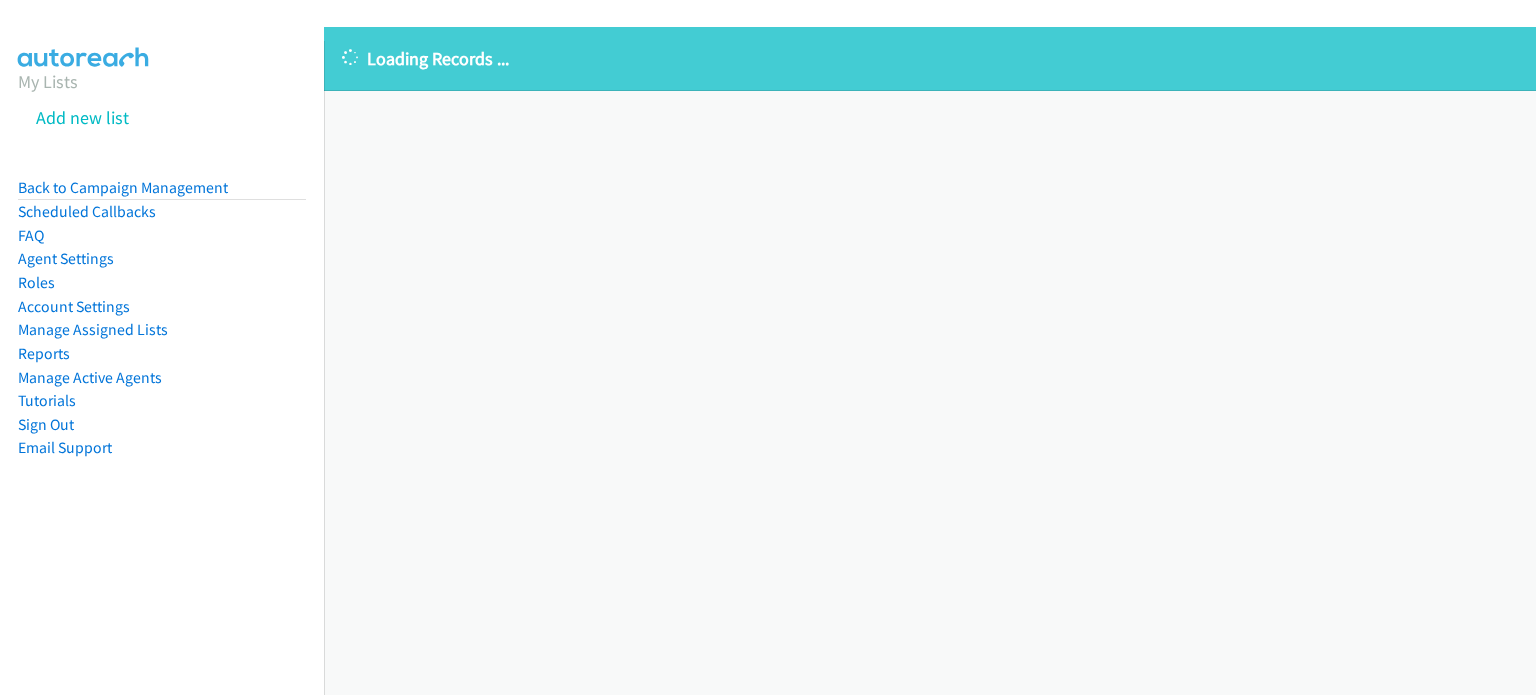 scroll, scrollTop: 0, scrollLeft: 0, axis: both 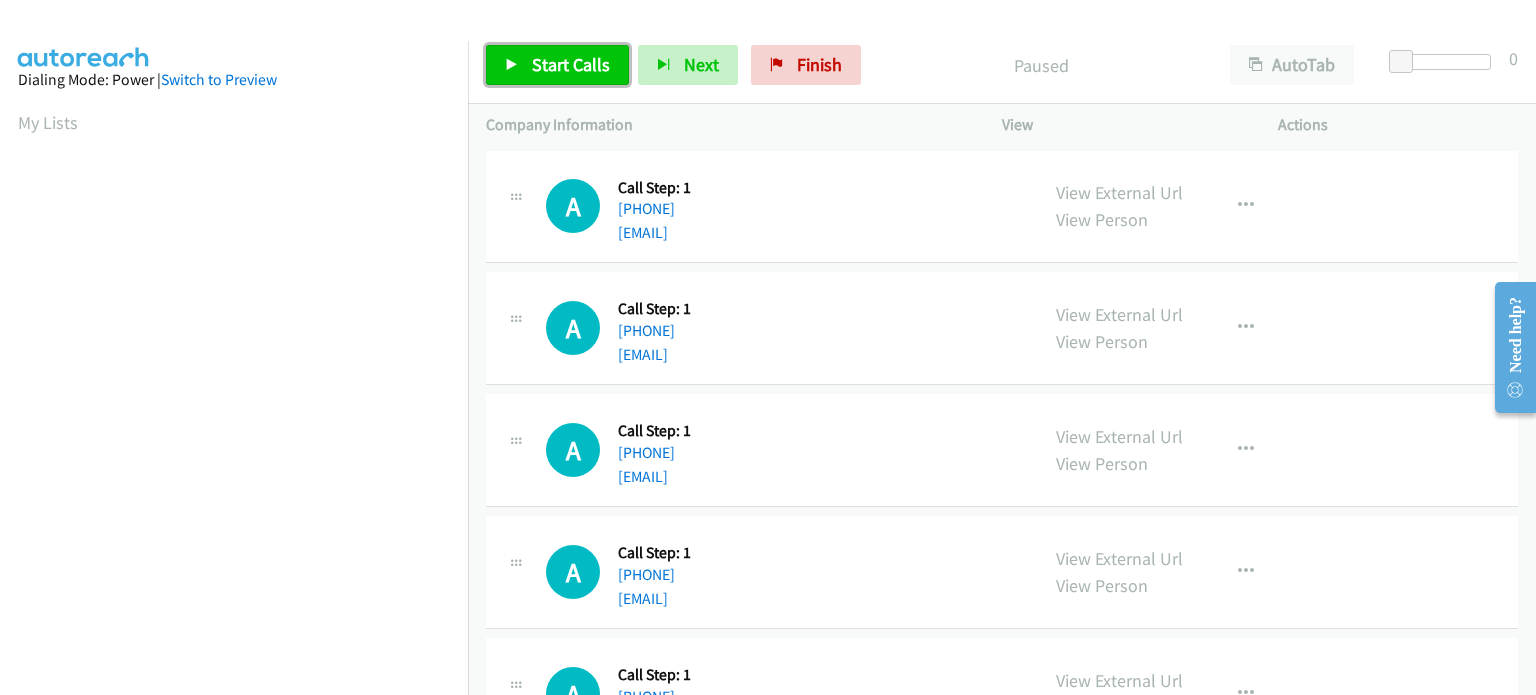 click on "Start Calls" at bounding box center [571, 64] 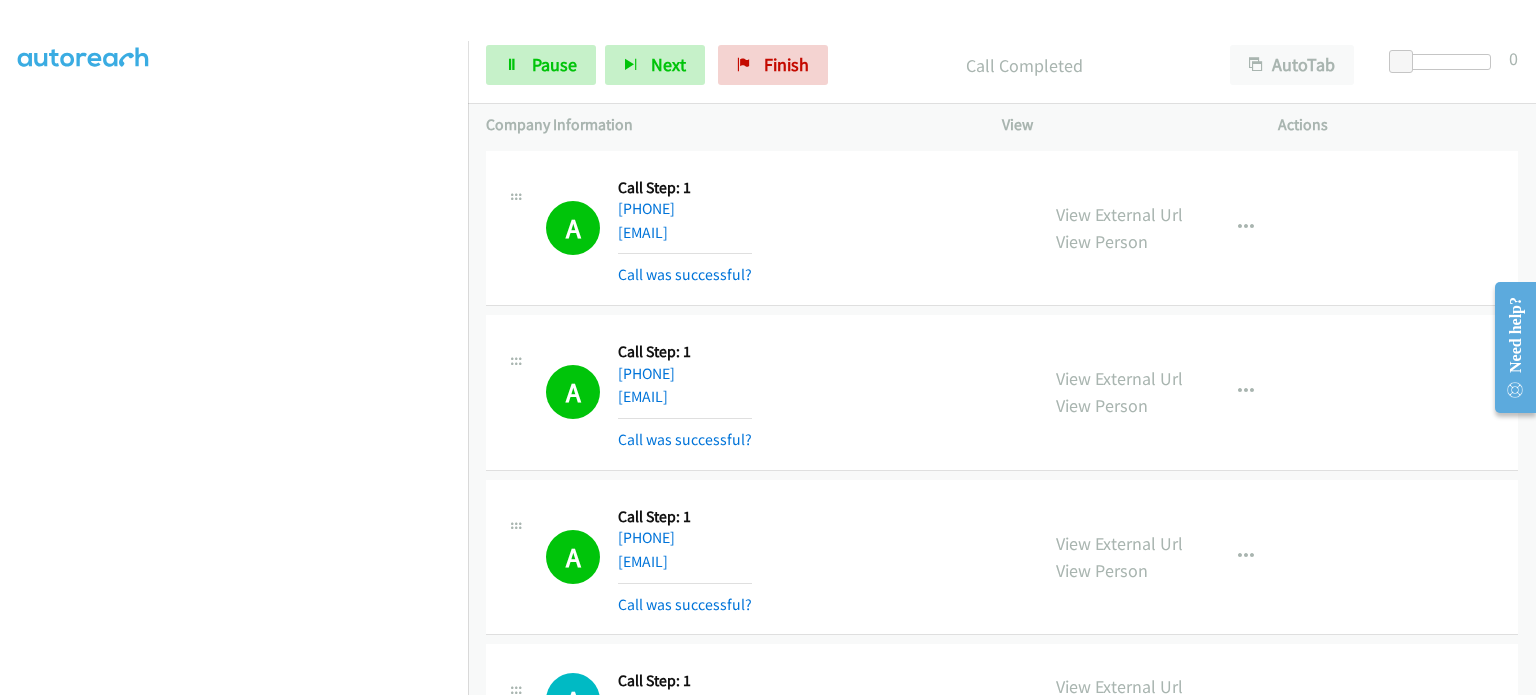 scroll, scrollTop: 0, scrollLeft: 0, axis: both 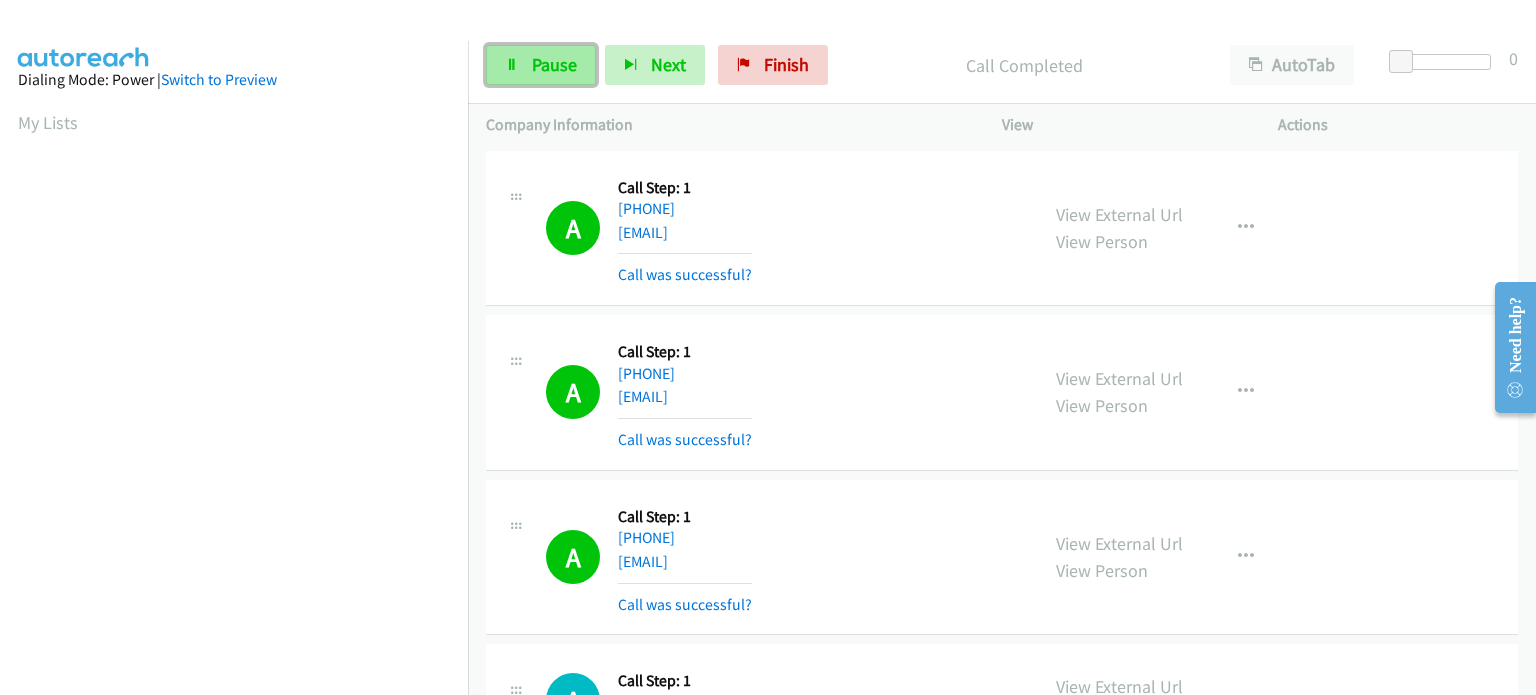 click on "Pause" at bounding box center [554, 64] 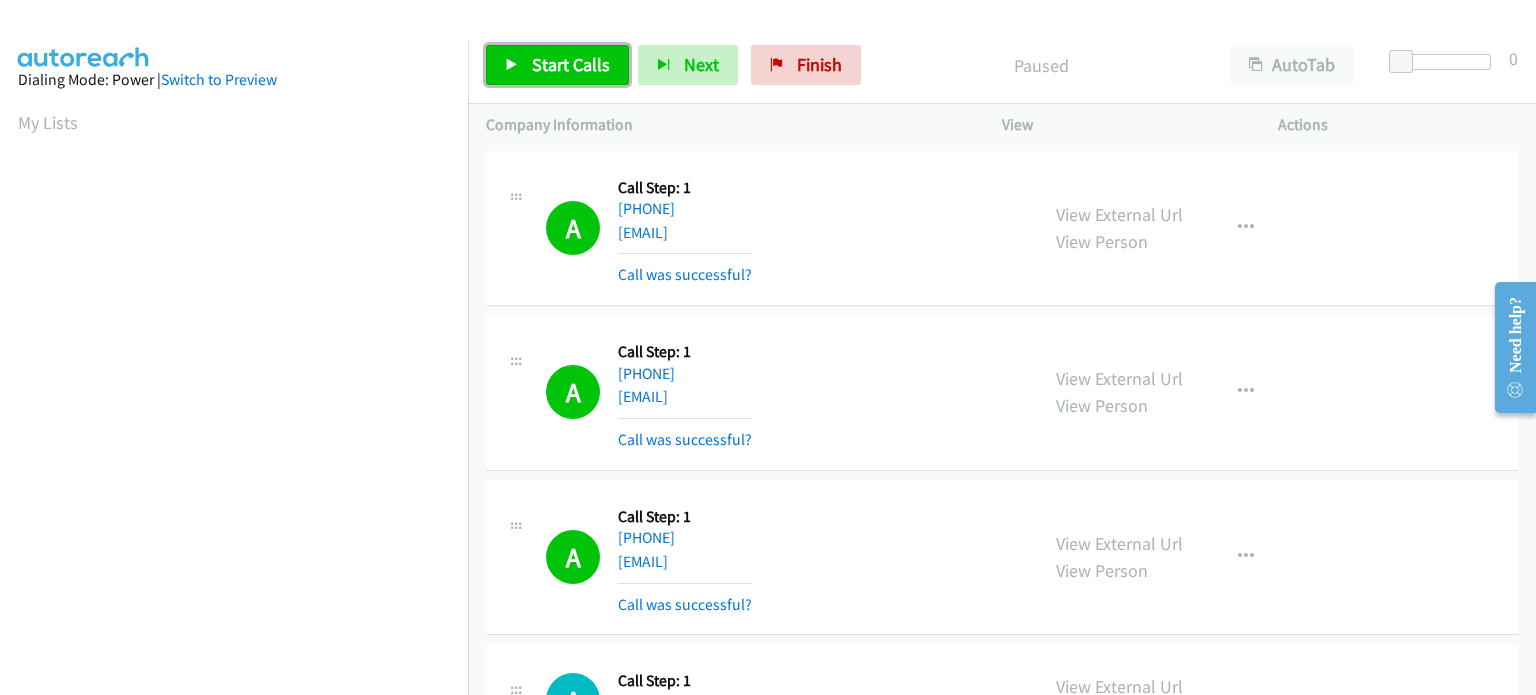 click on "Start Calls" at bounding box center [571, 64] 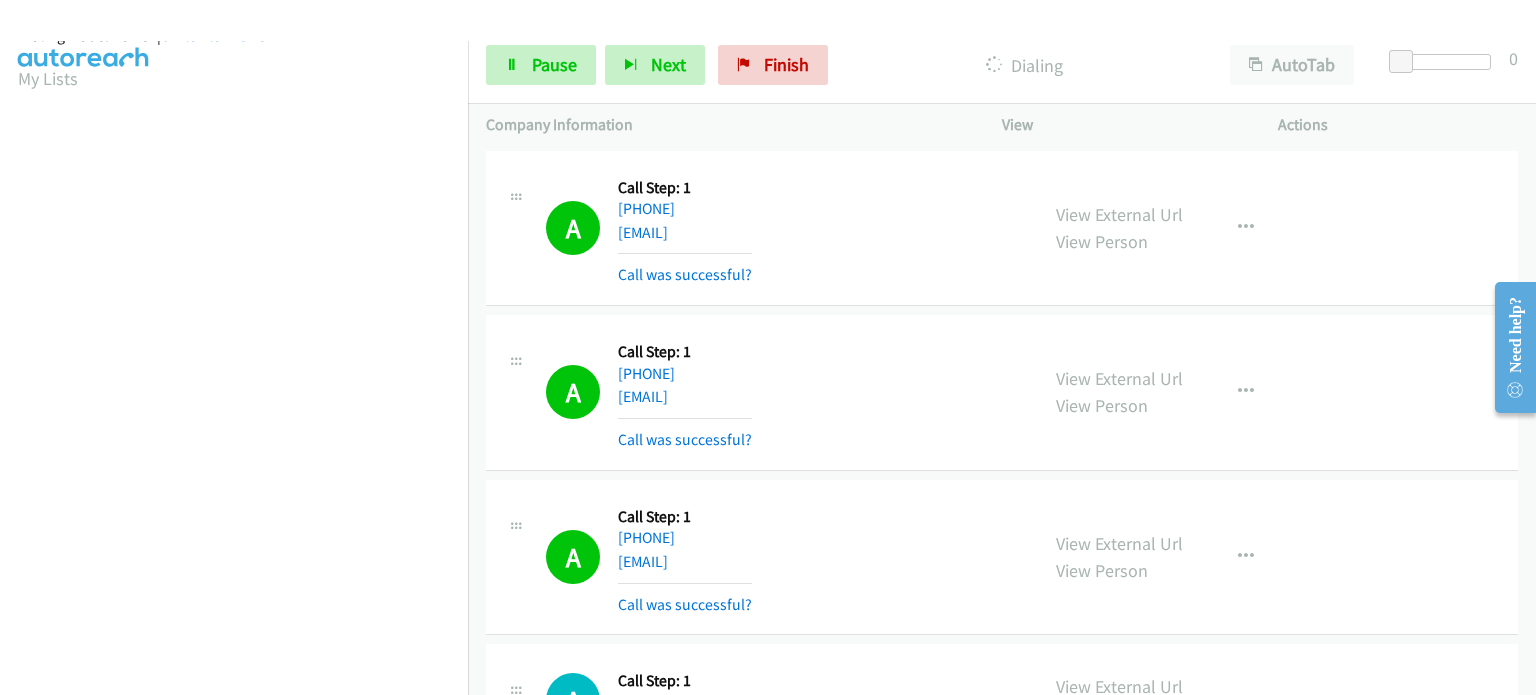scroll, scrollTop: 0, scrollLeft: 0, axis: both 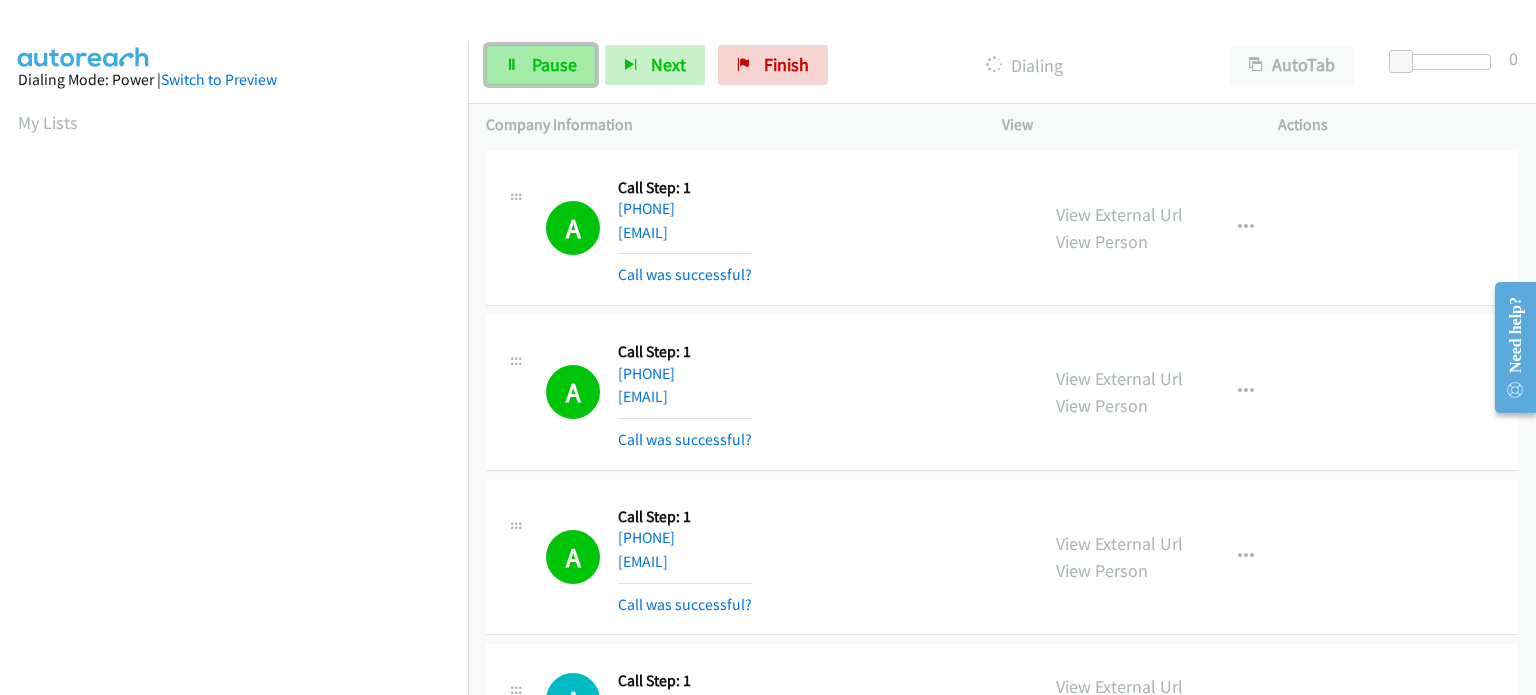 click on "Pause" at bounding box center (541, 65) 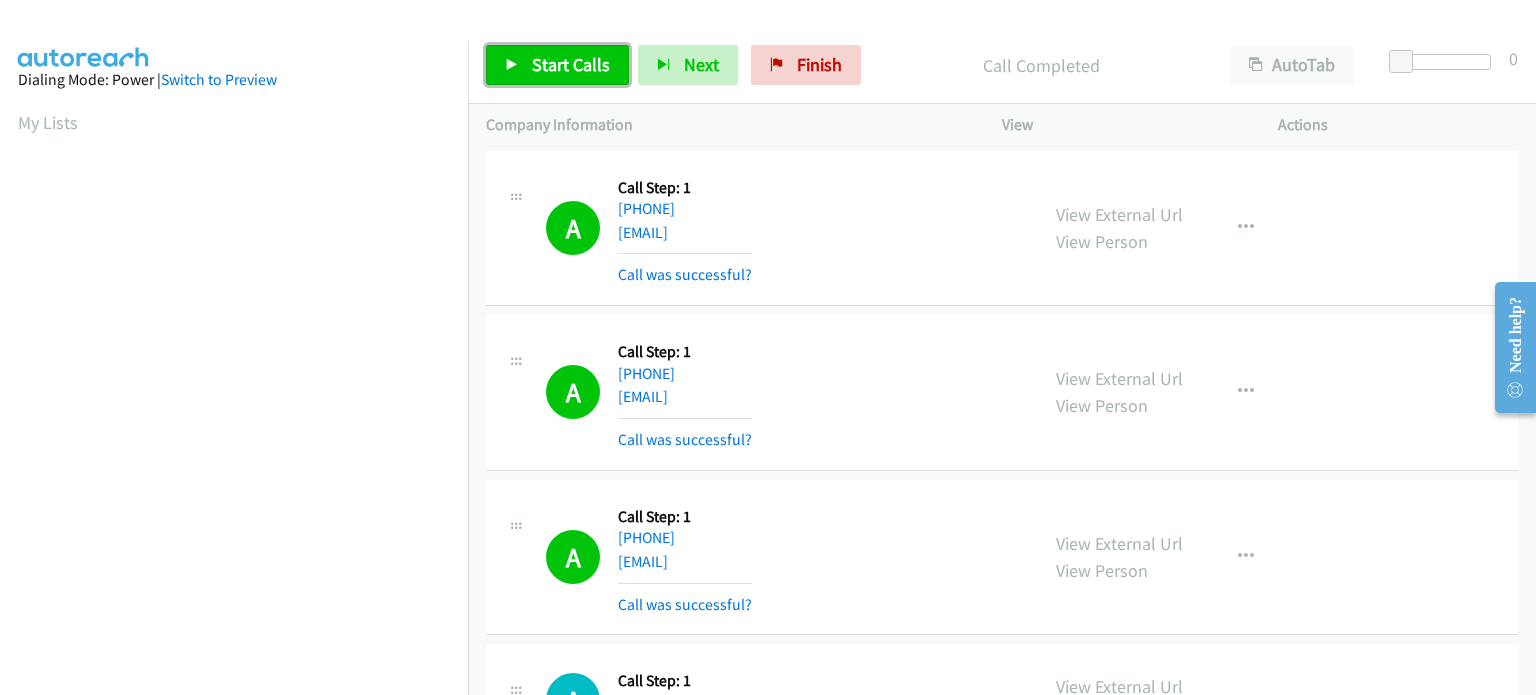 click on "Start Calls" at bounding box center [557, 65] 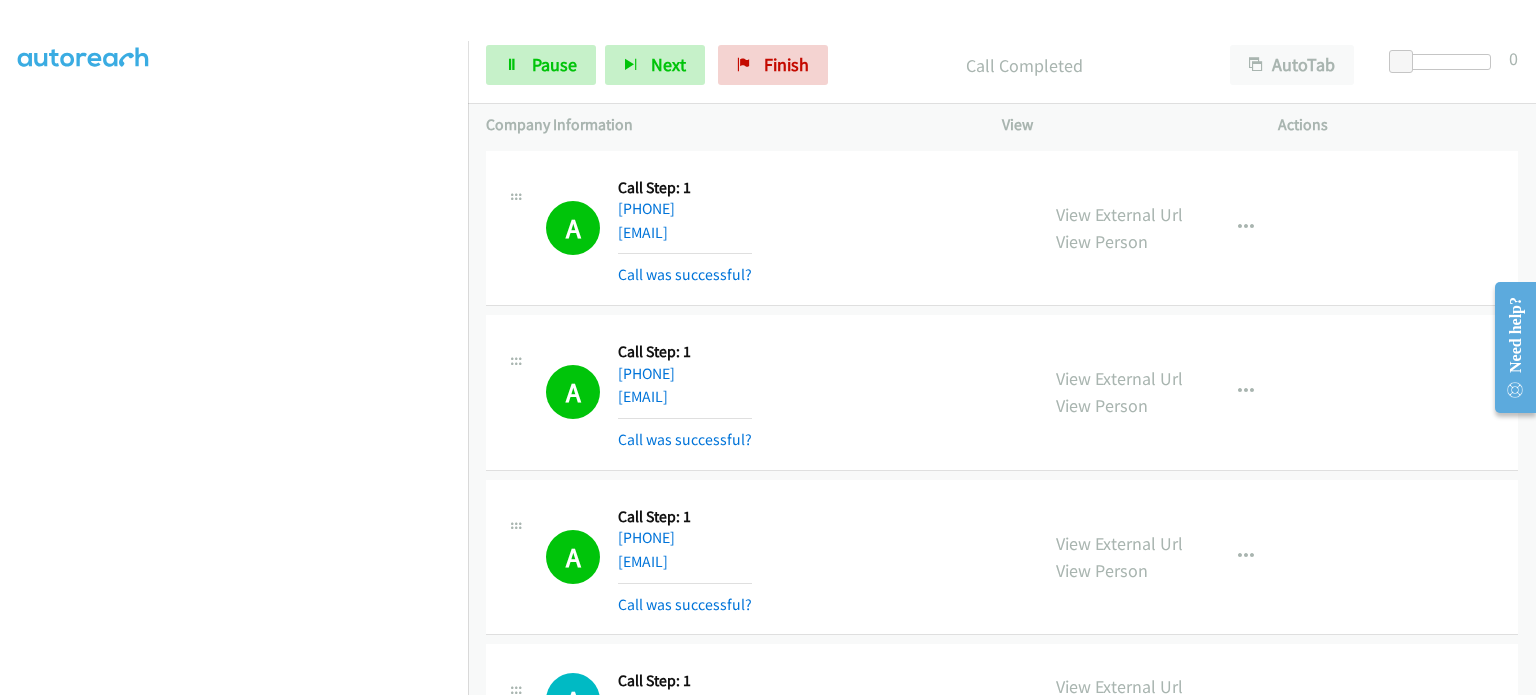scroll, scrollTop: 427, scrollLeft: 0, axis: vertical 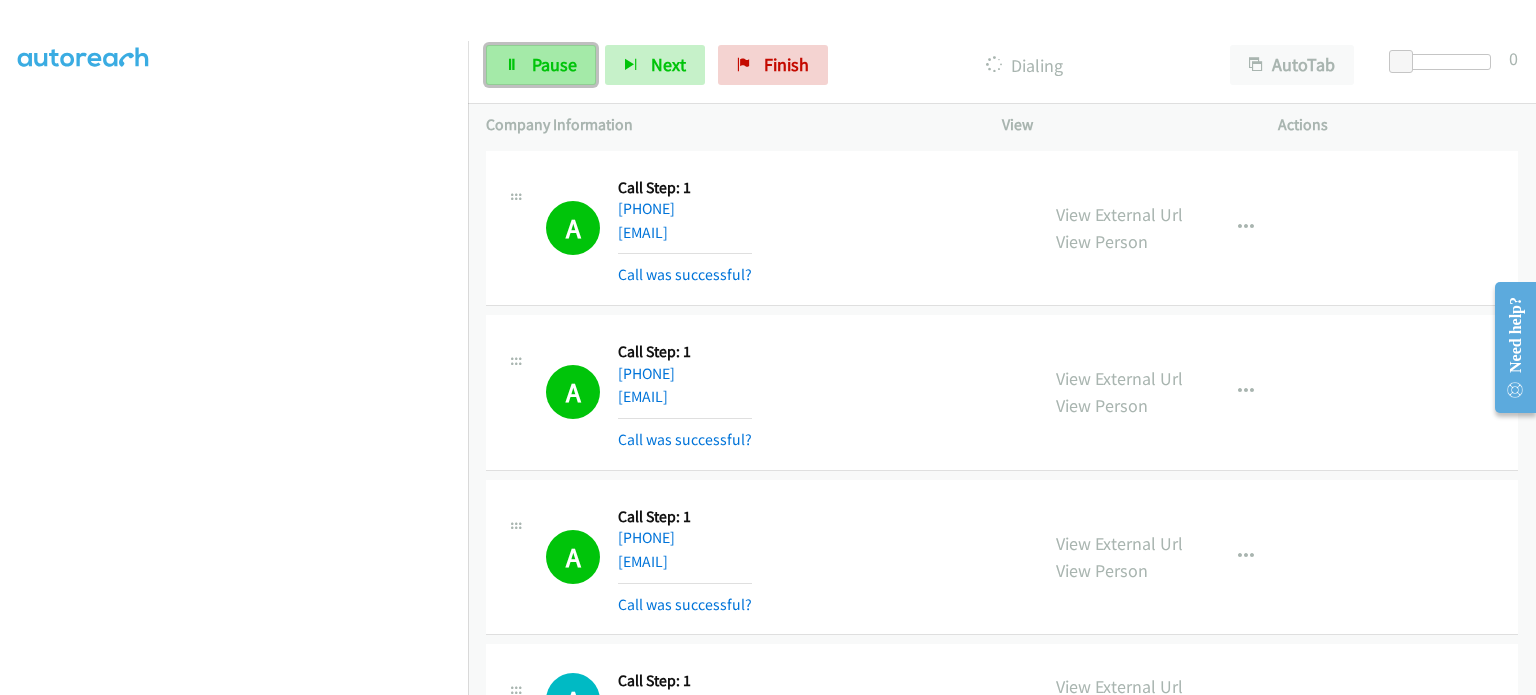 click on "Pause" at bounding box center (554, 64) 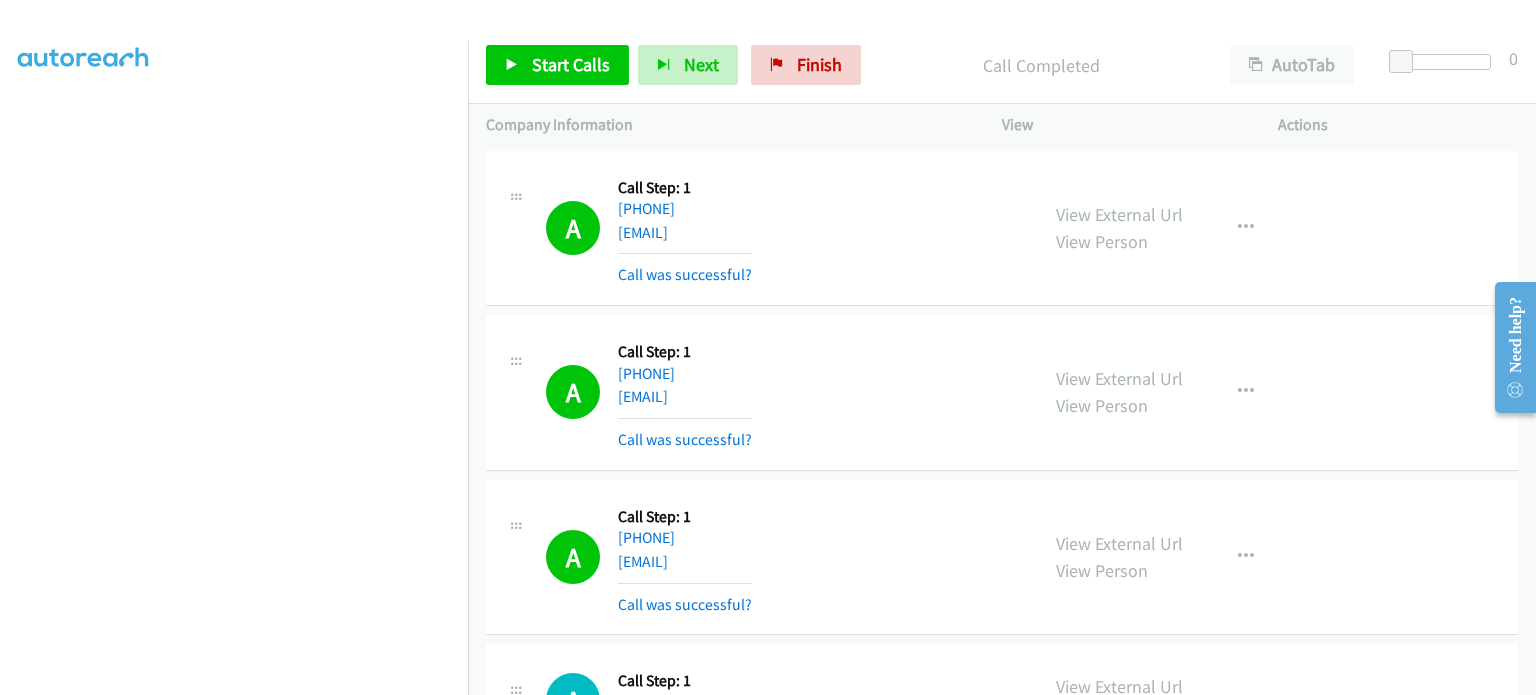 scroll, scrollTop: 127, scrollLeft: 0, axis: vertical 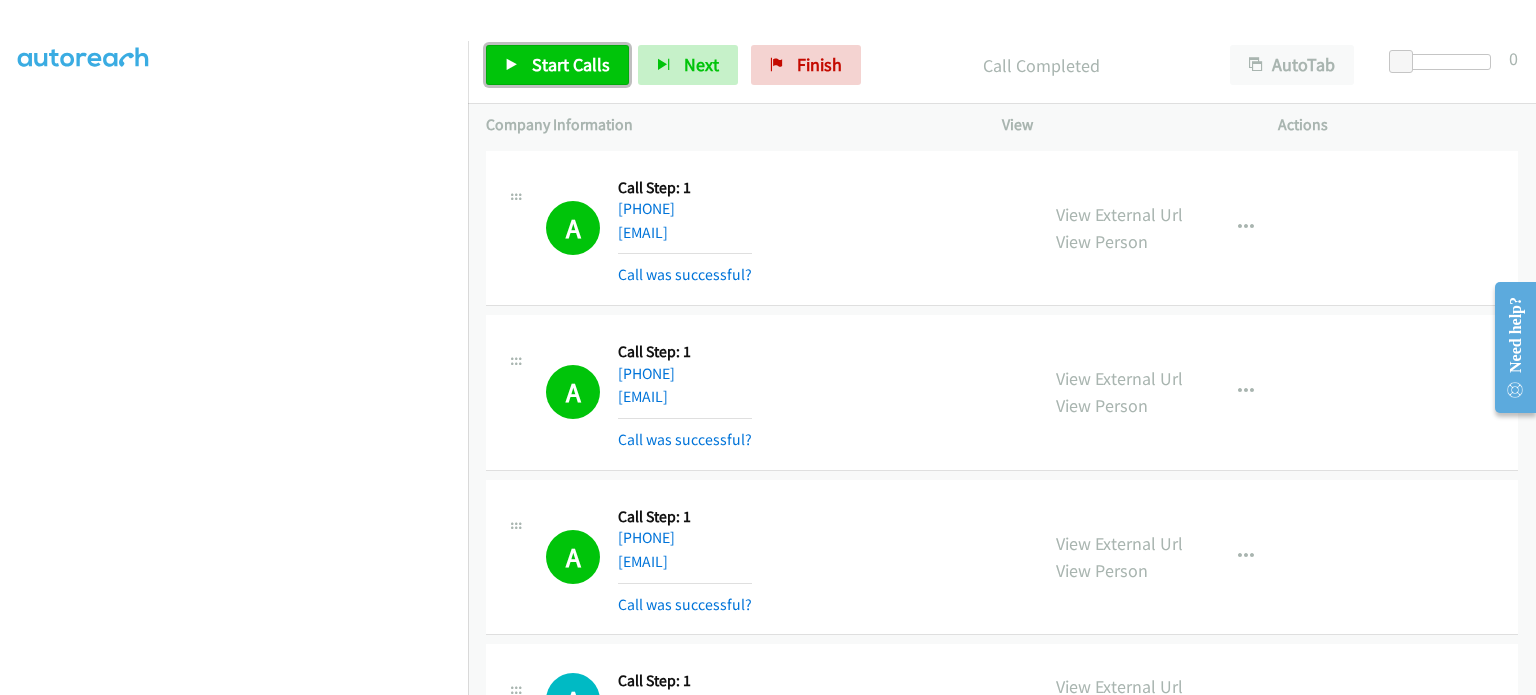 click on "Start Calls" at bounding box center [557, 65] 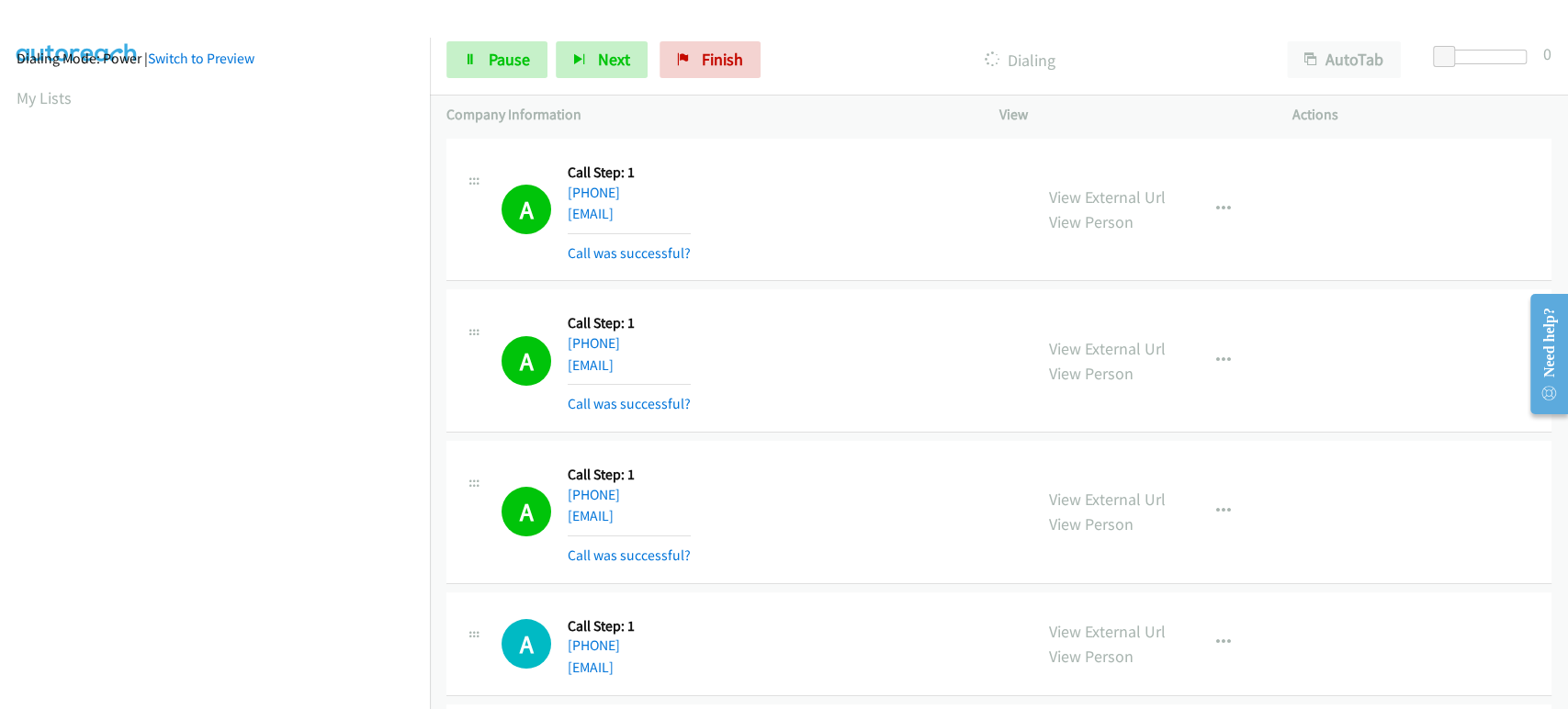 scroll, scrollTop: 0, scrollLeft: 0, axis: both 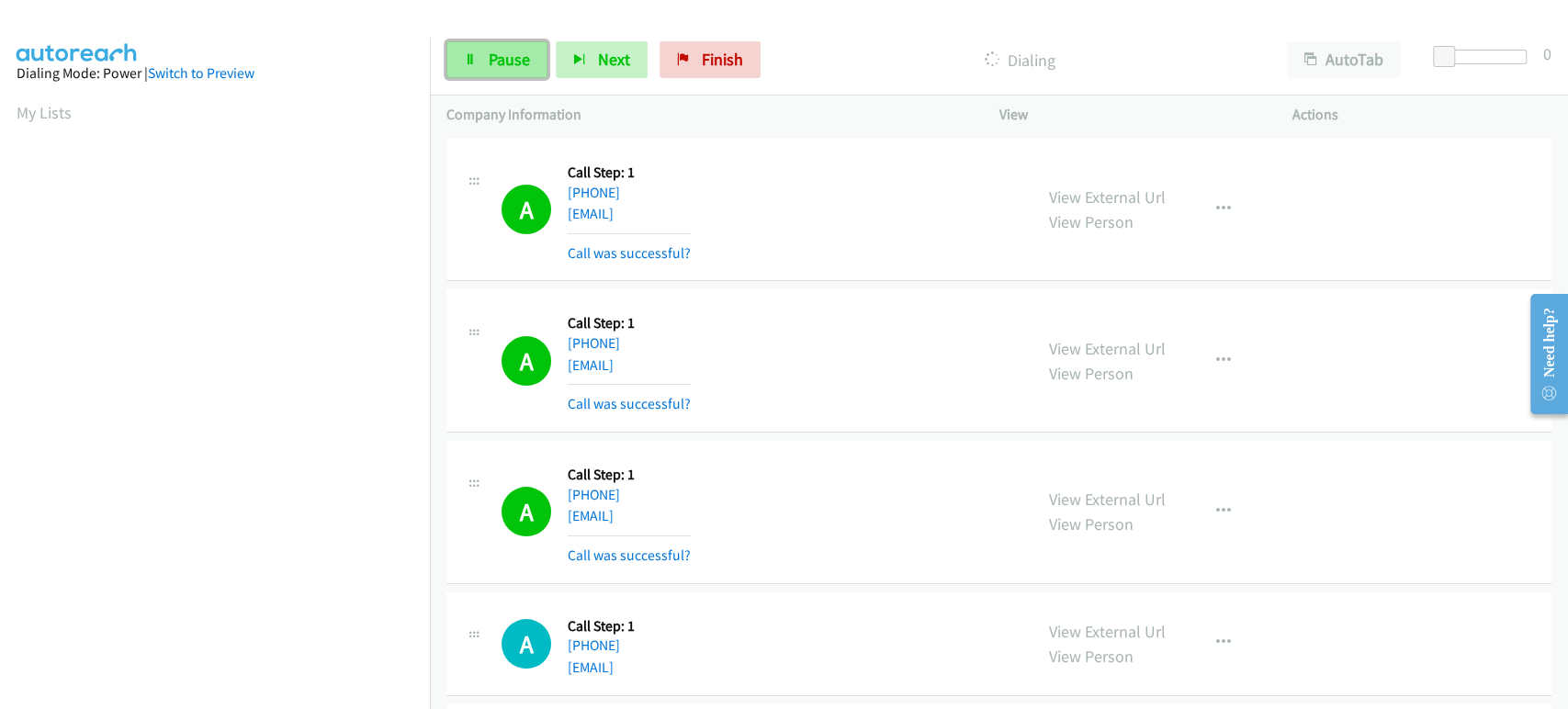 click on "Pause" at bounding box center (509, 59) 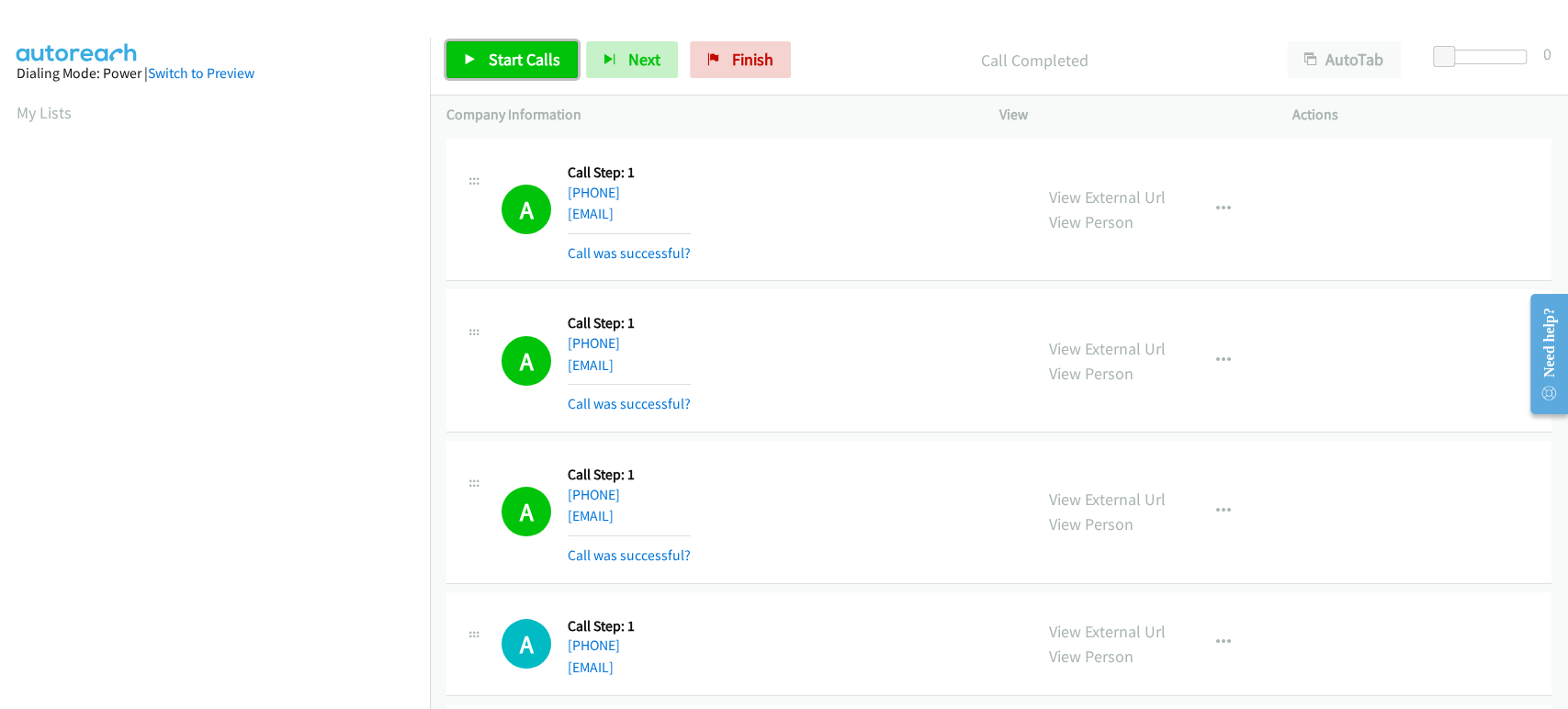 click on "Start Calls" at bounding box center (525, 59) 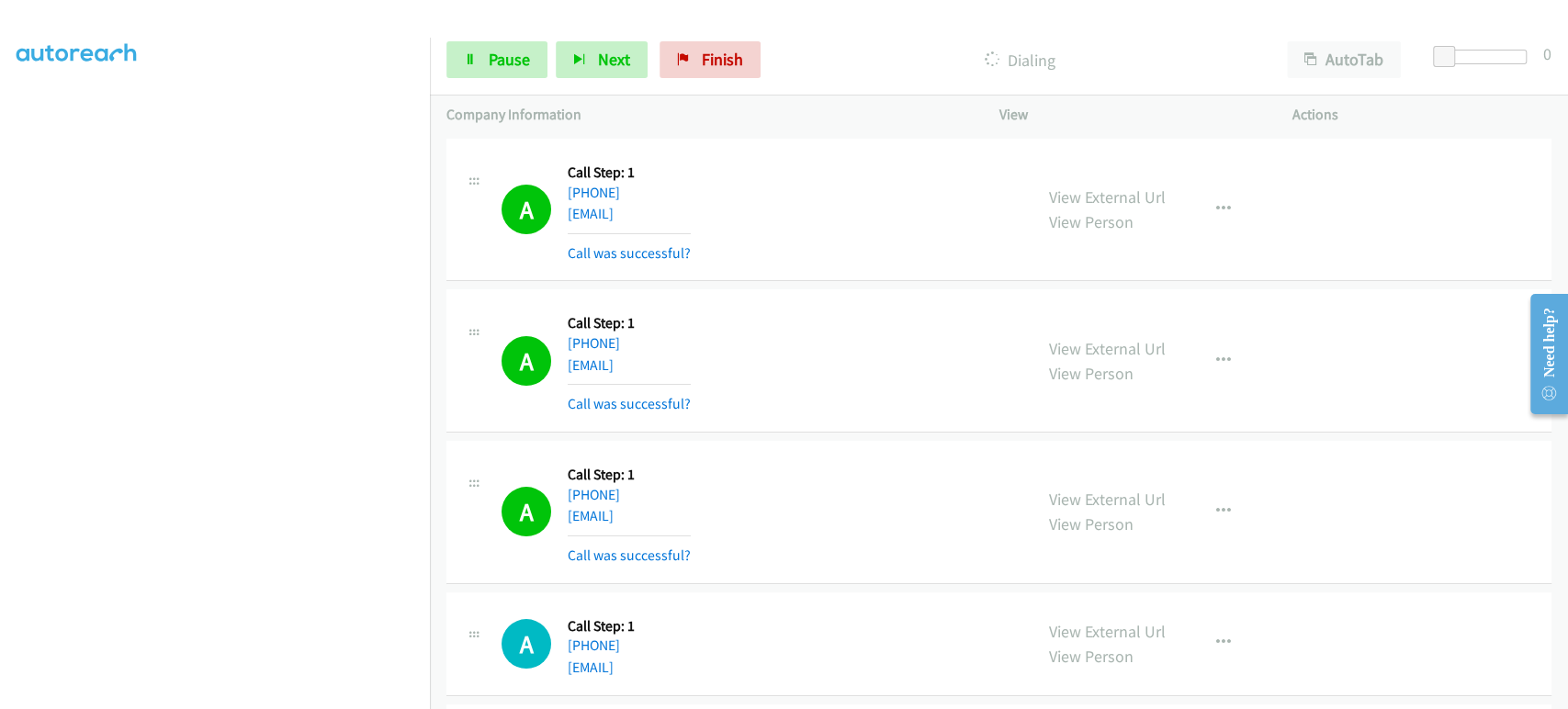 scroll, scrollTop: 322, scrollLeft: 0, axis: vertical 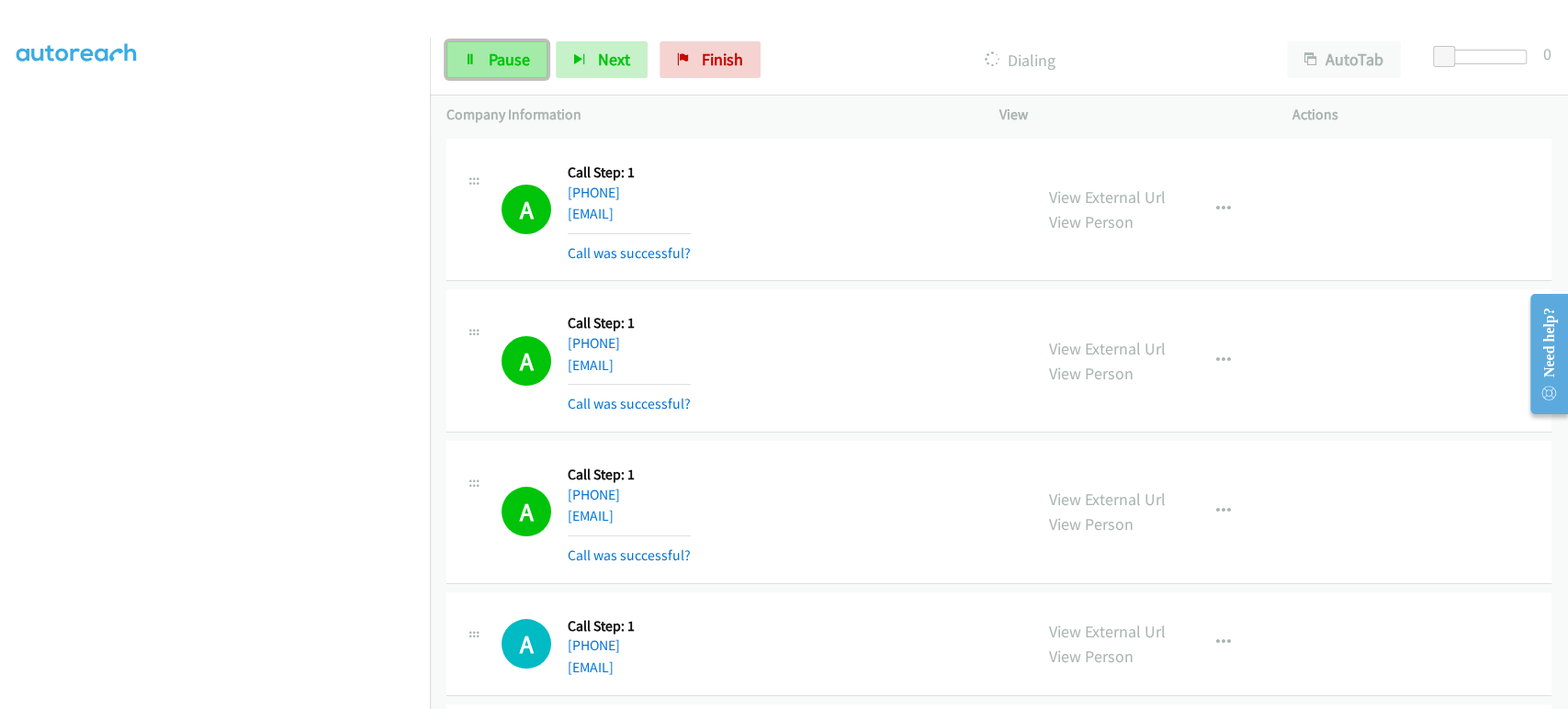 click on "Pause" at bounding box center (509, 59) 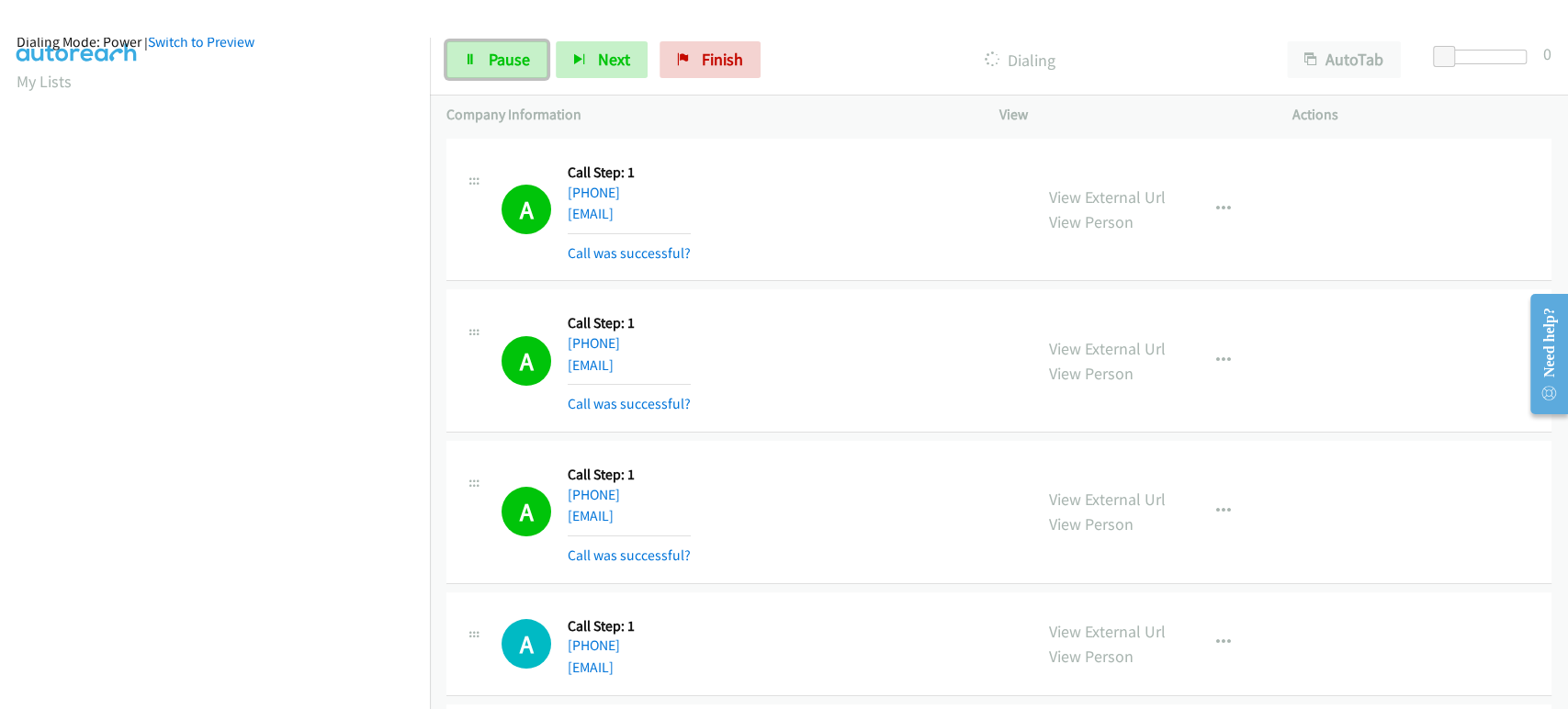 scroll, scrollTop: 0, scrollLeft: 0, axis: both 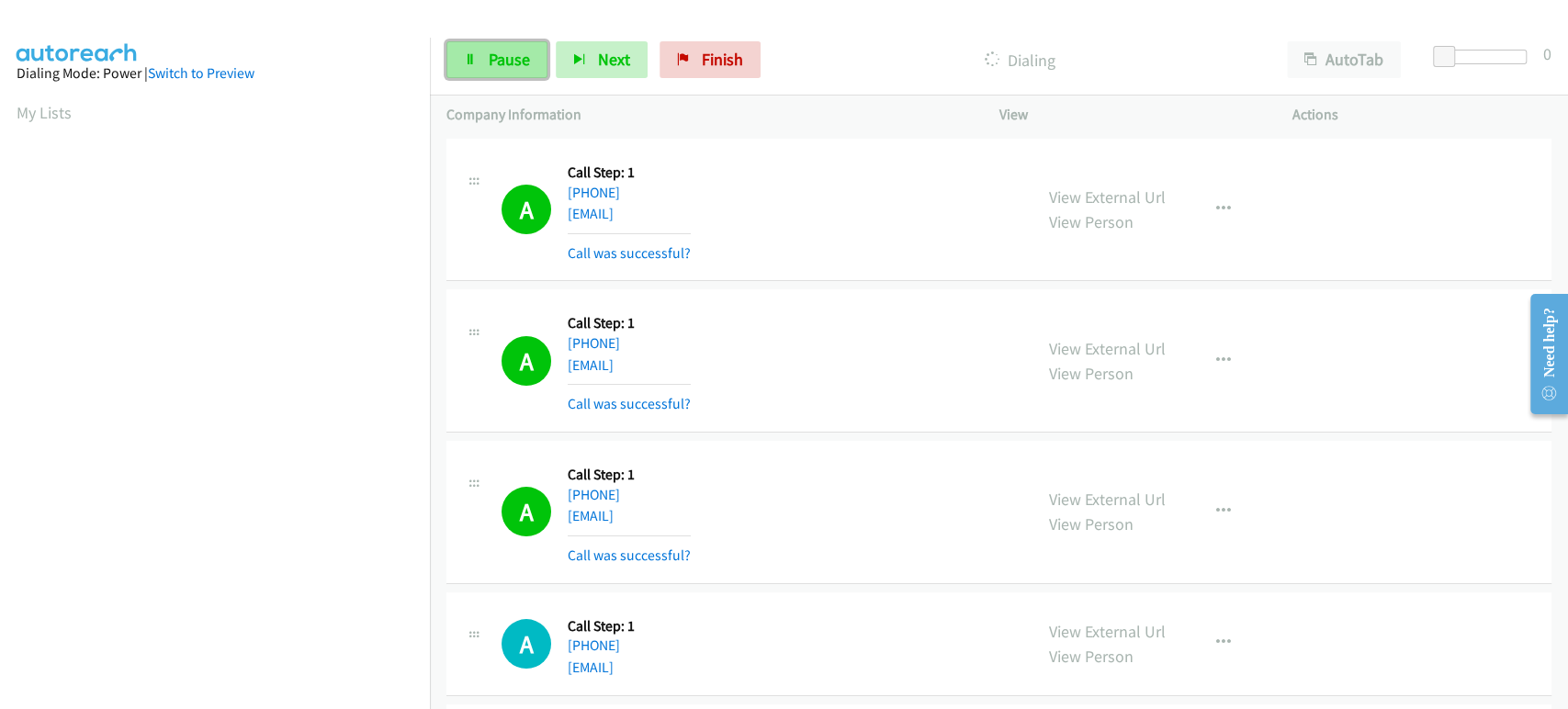 click on "Pause" at bounding box center (509, 59) 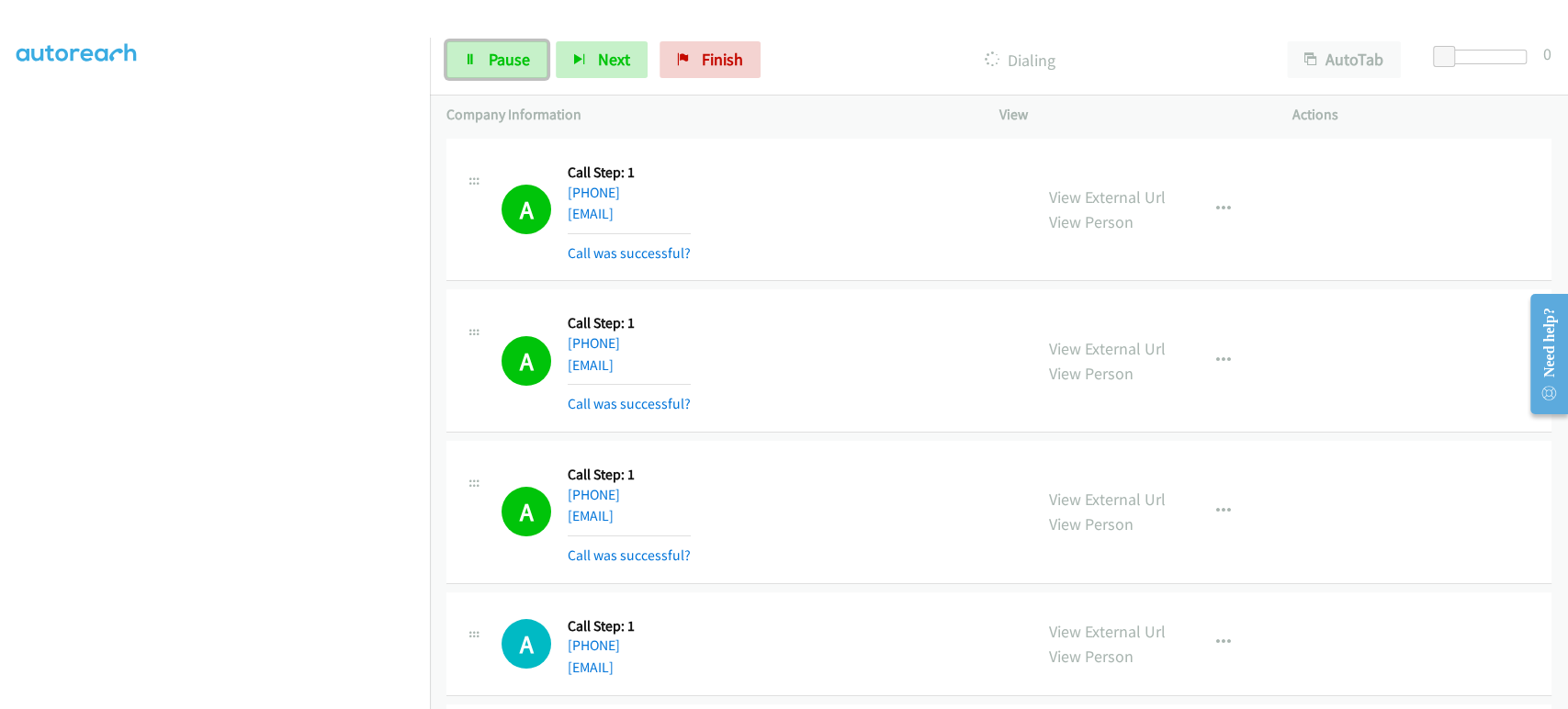 scroll, scrollTop: 0, scrollLeft: 0, axis: both 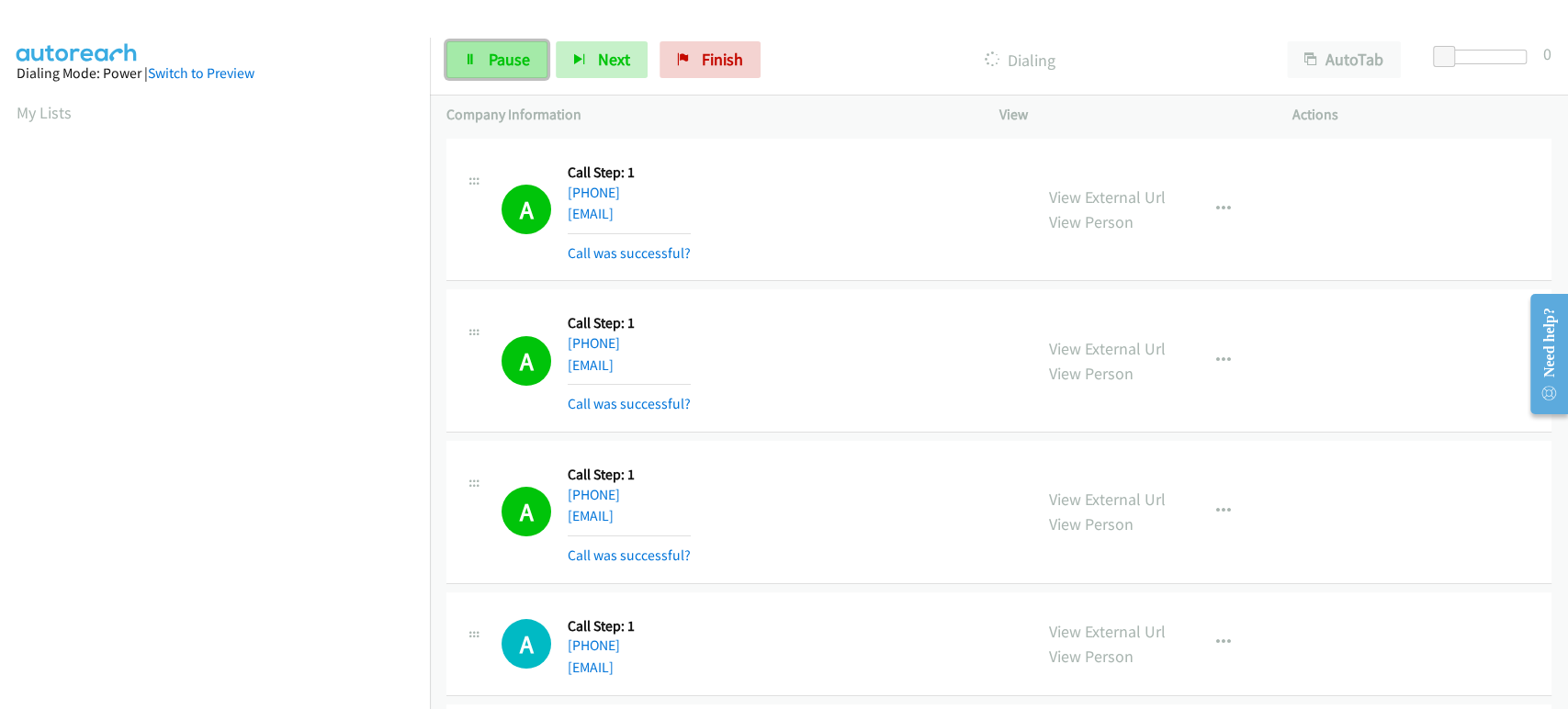 click on "Pause" at bounding box center (509, 59) 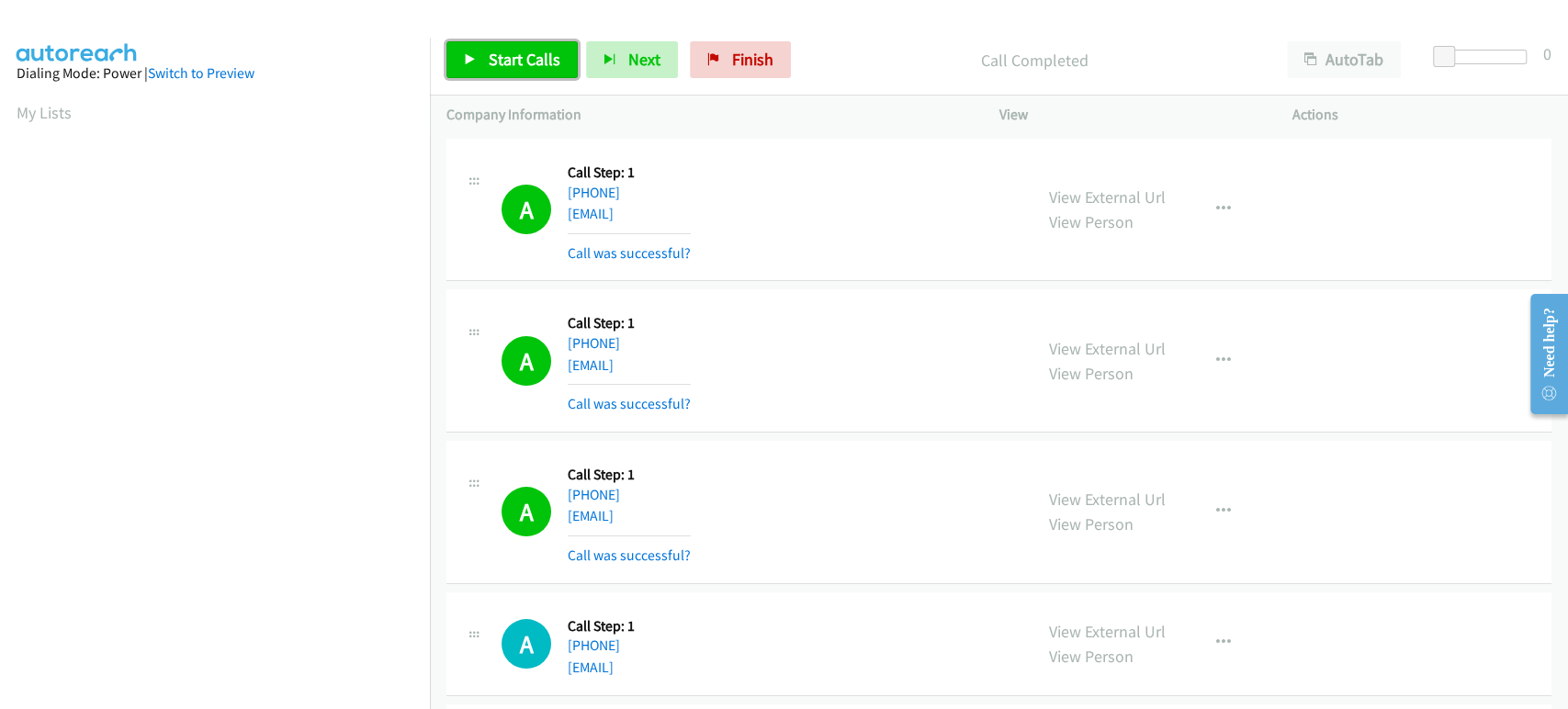 click on "Start Calls" at bounding box center [512, 60] 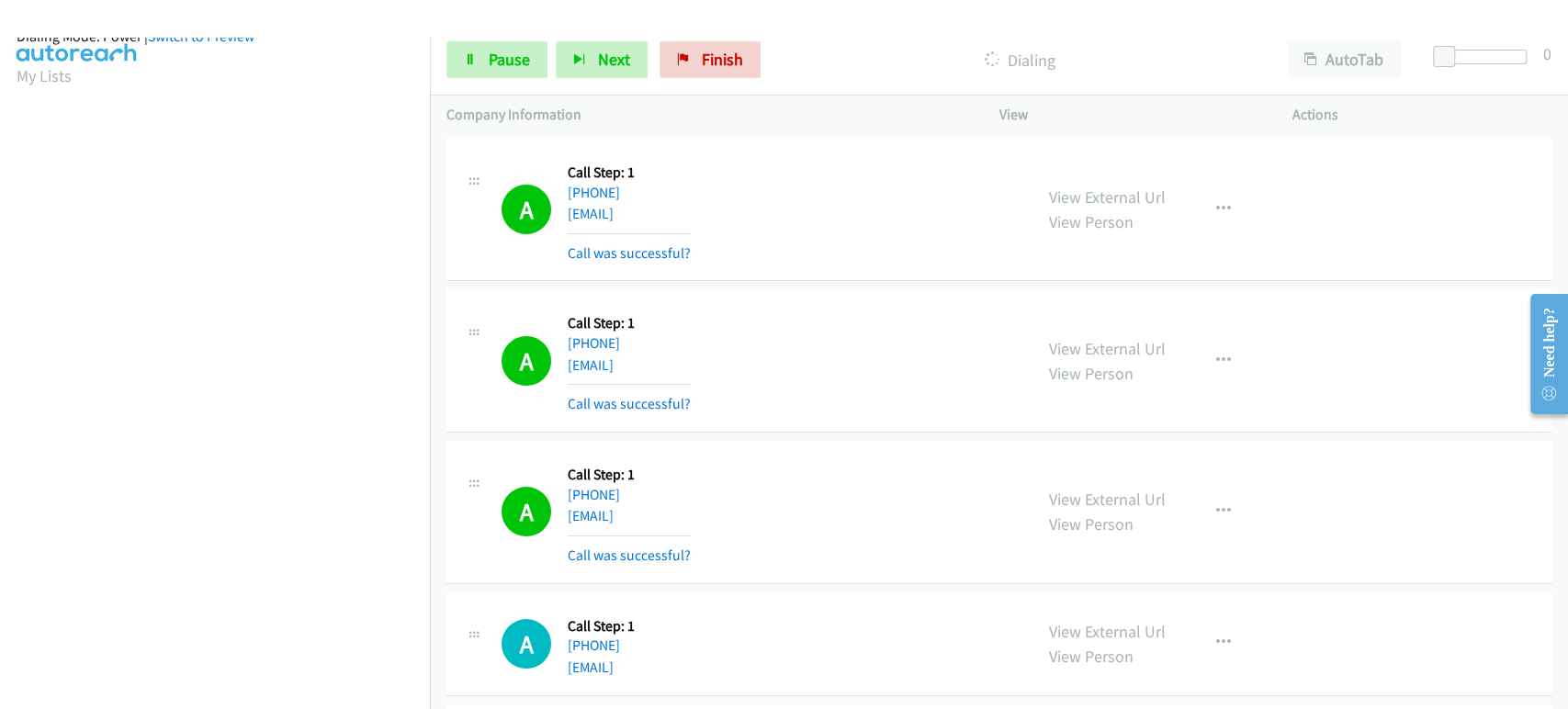 scroll, scrollTop: 0, scrollLeft: 0, axis: both 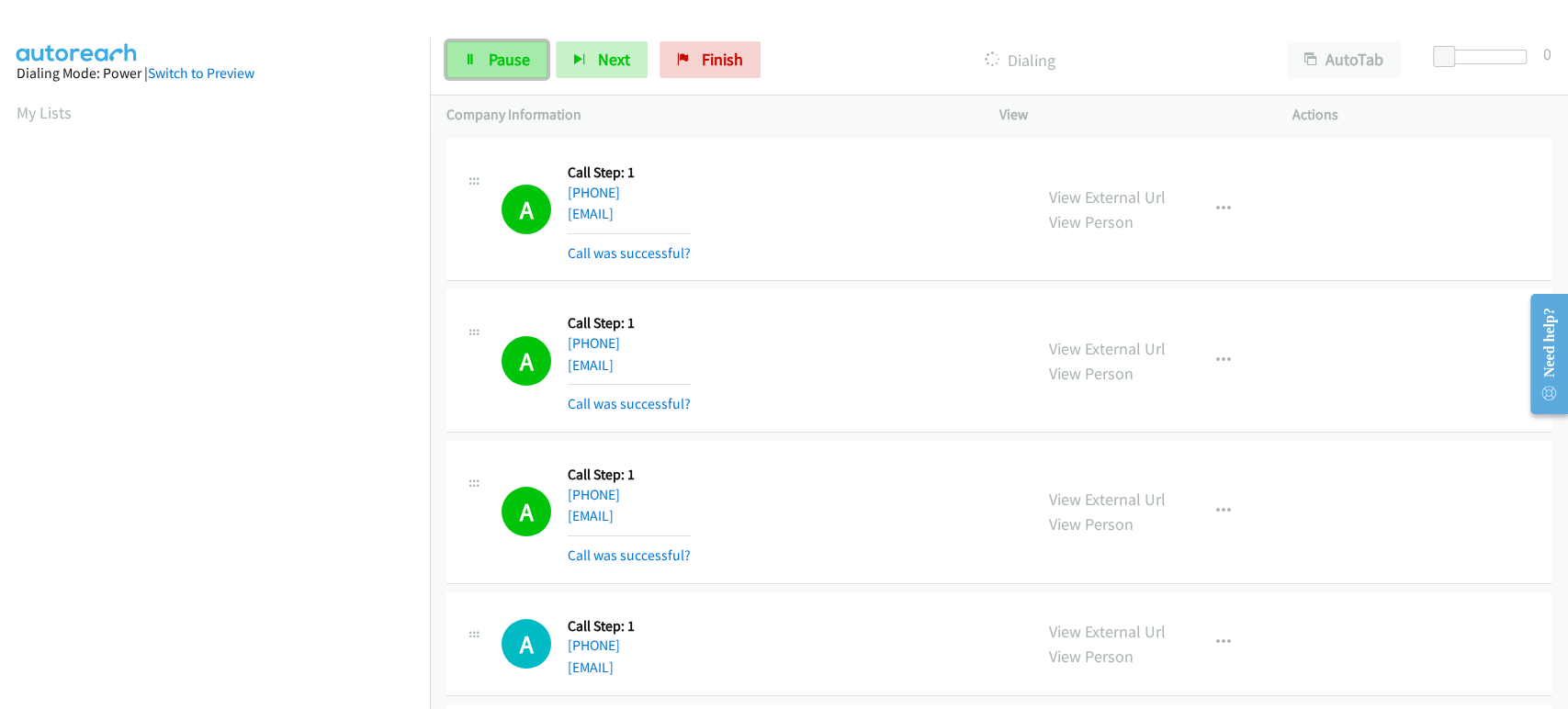 click on "Pause" at bounding box center [497, 60] 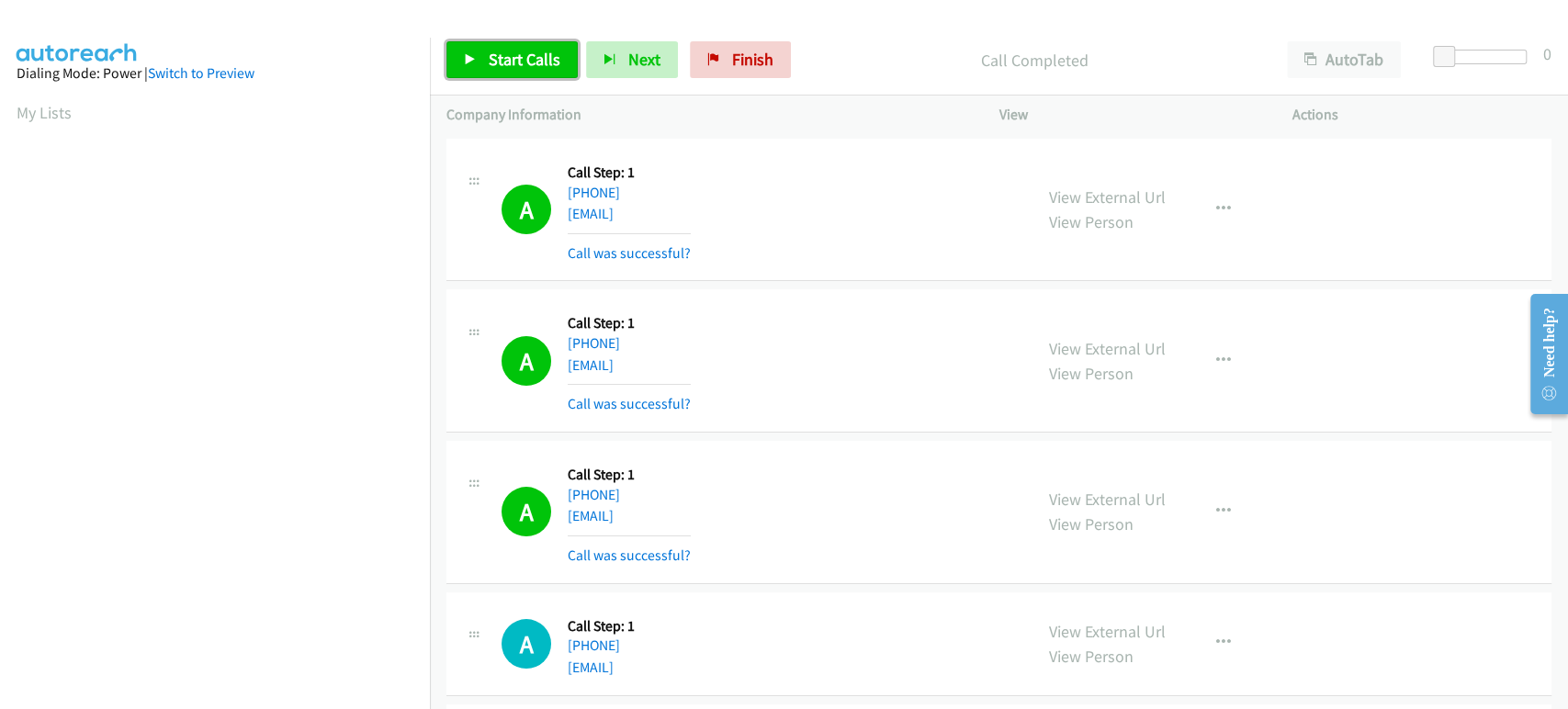 click on "Start Calls" at bounding box center [512, 60] 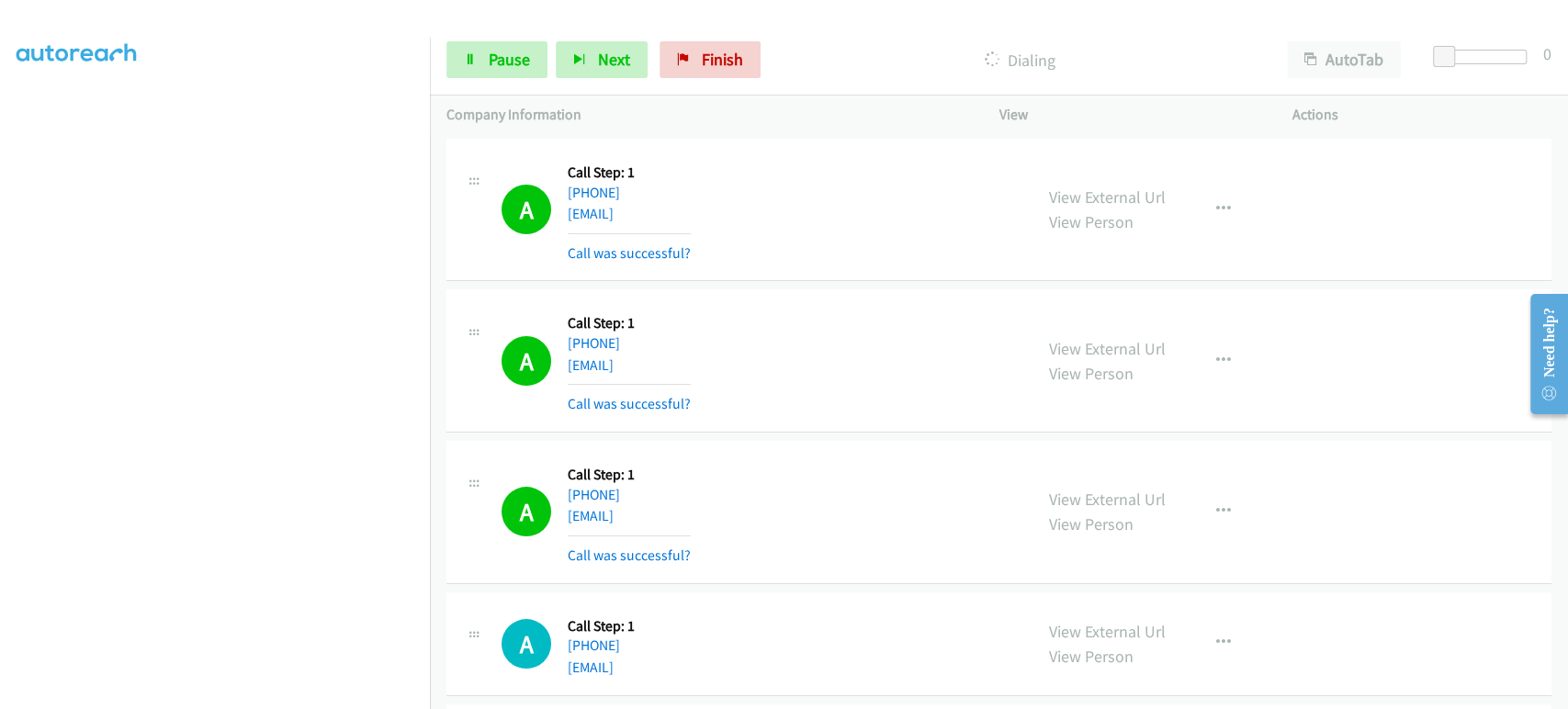 scroll, scrollTop: 322, scrollLeft: 0, axis: vertical 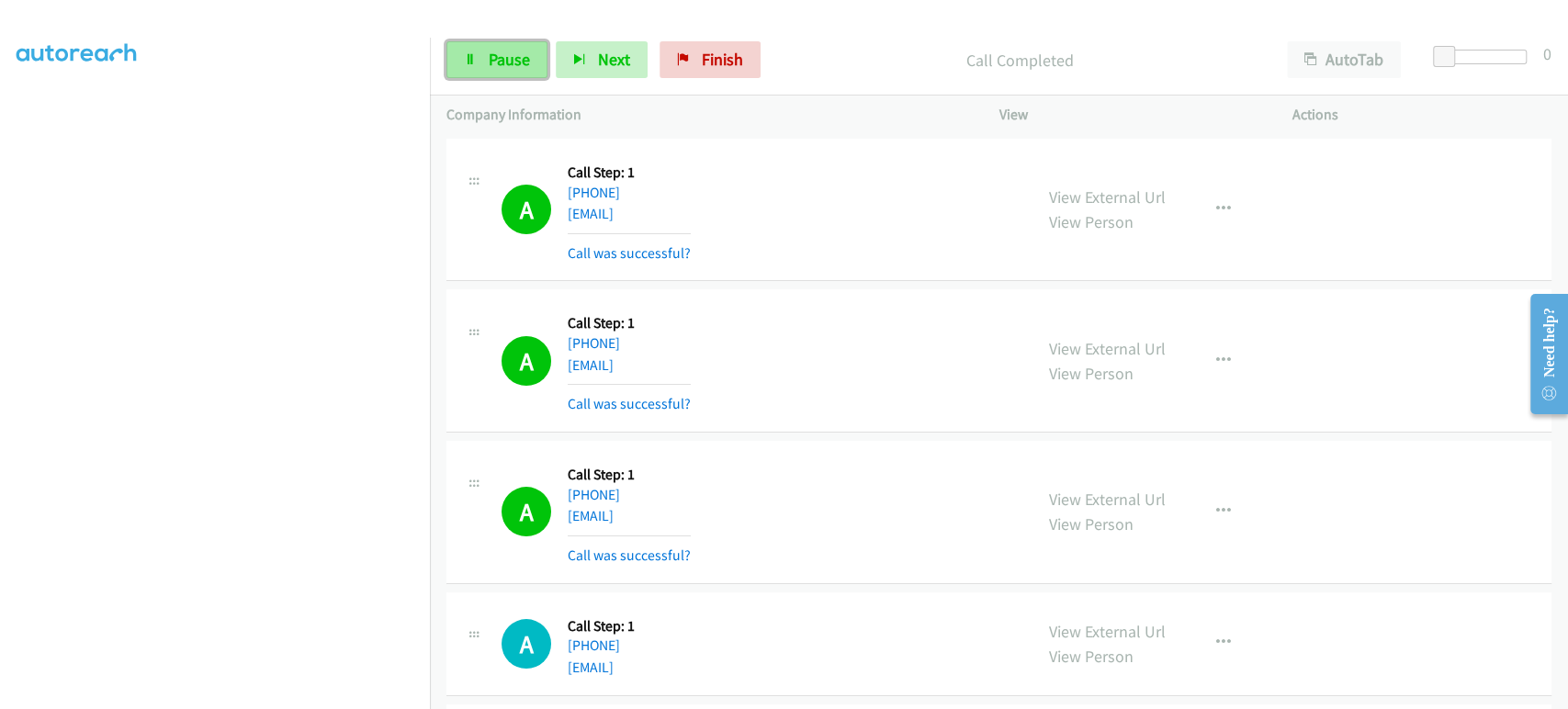 click on "Pause" at bounding box center (497, 60) 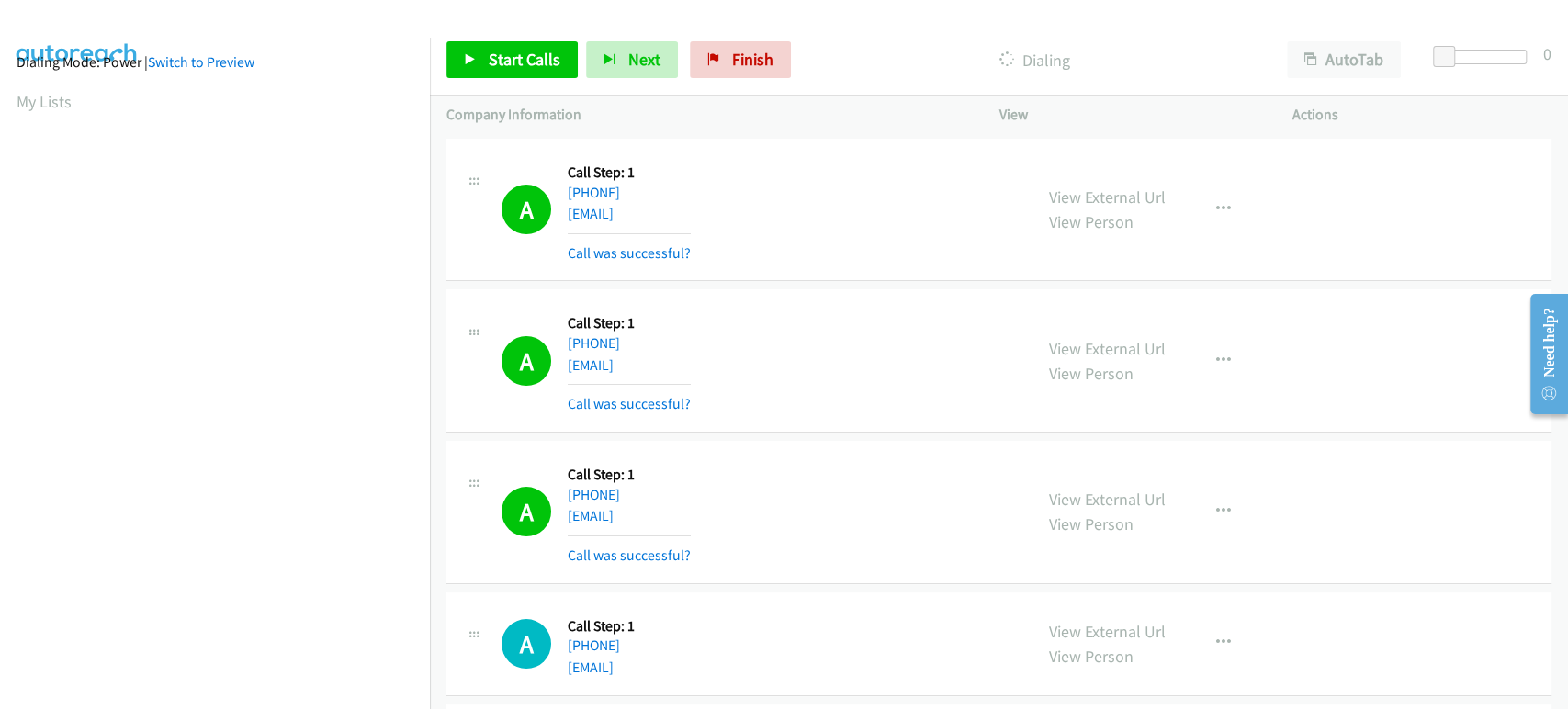 scroll, scrollTop: 0, scrollLeft: 0, axis: both 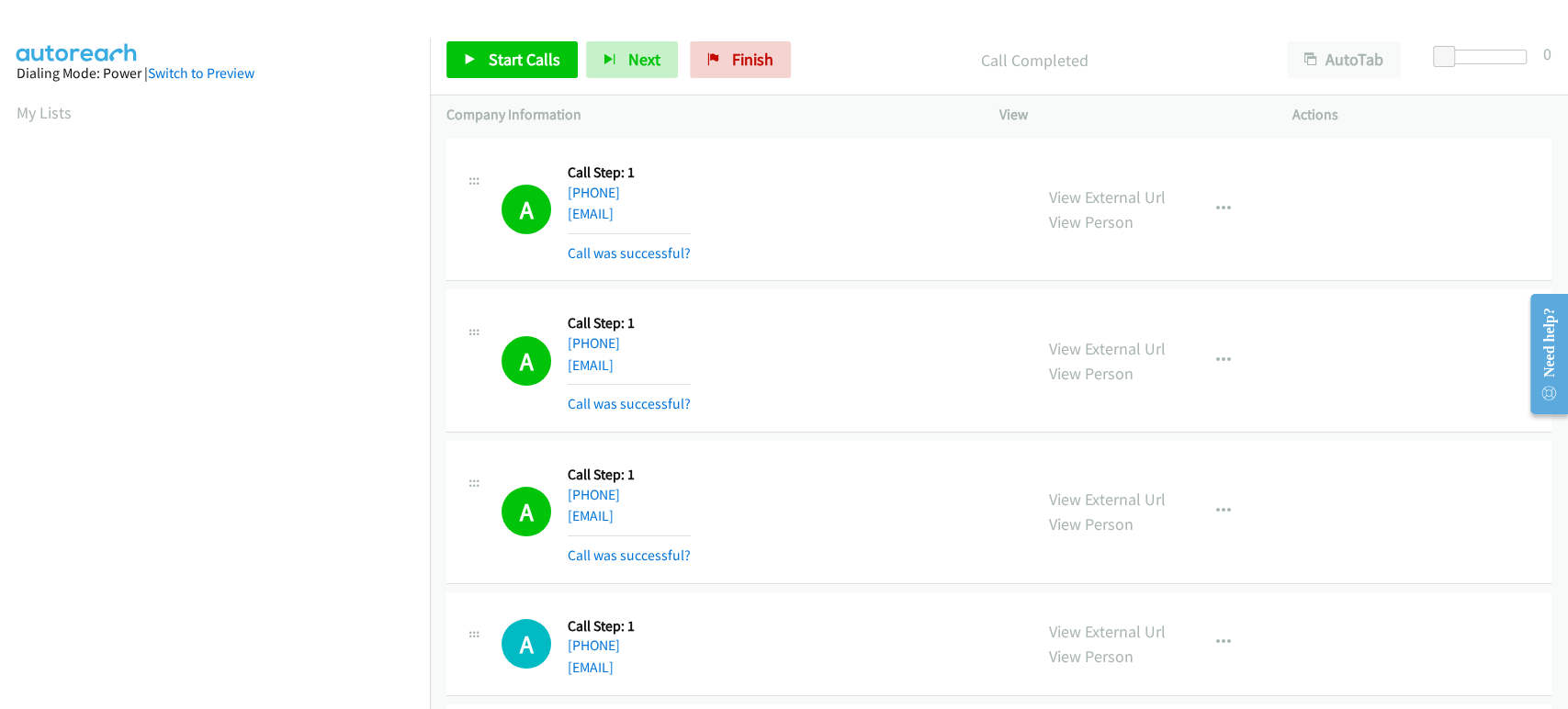 click on "Dialing Mode: Power
|
Switch to Preview
My Lists" at bounding box center [215, 546] 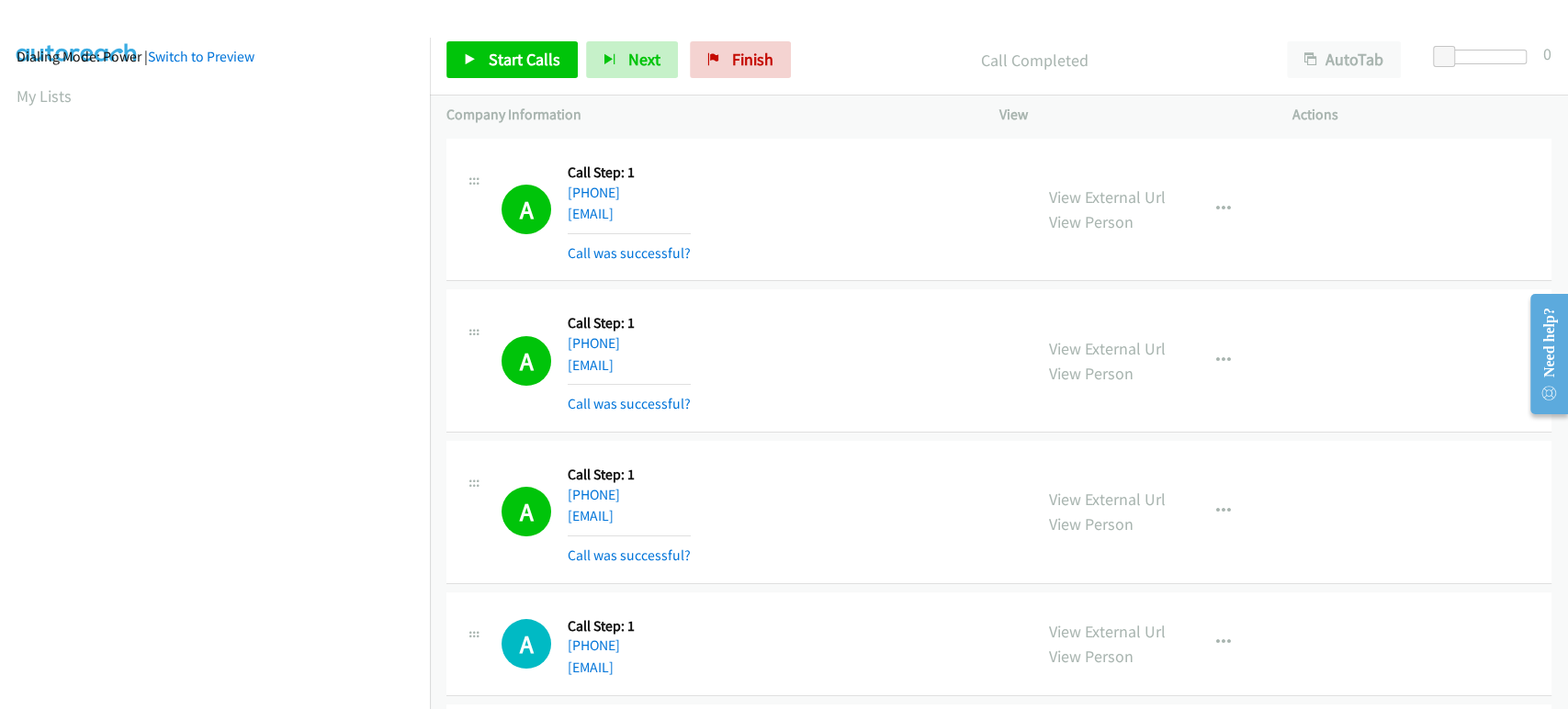 scroll, scrollTop: 0, scrollLeft: 0, axis: both 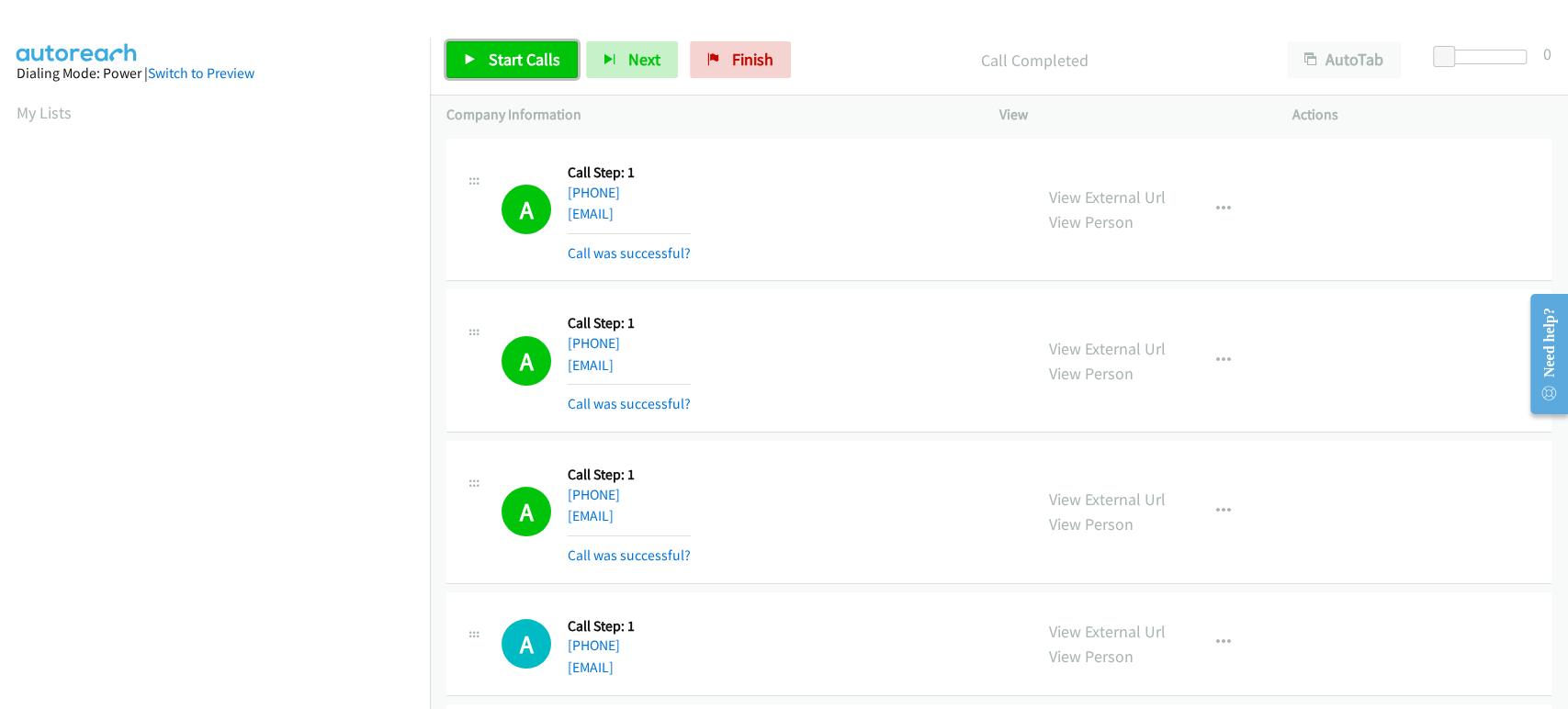 click on "Start Calls" at bounding box center (525, 59) 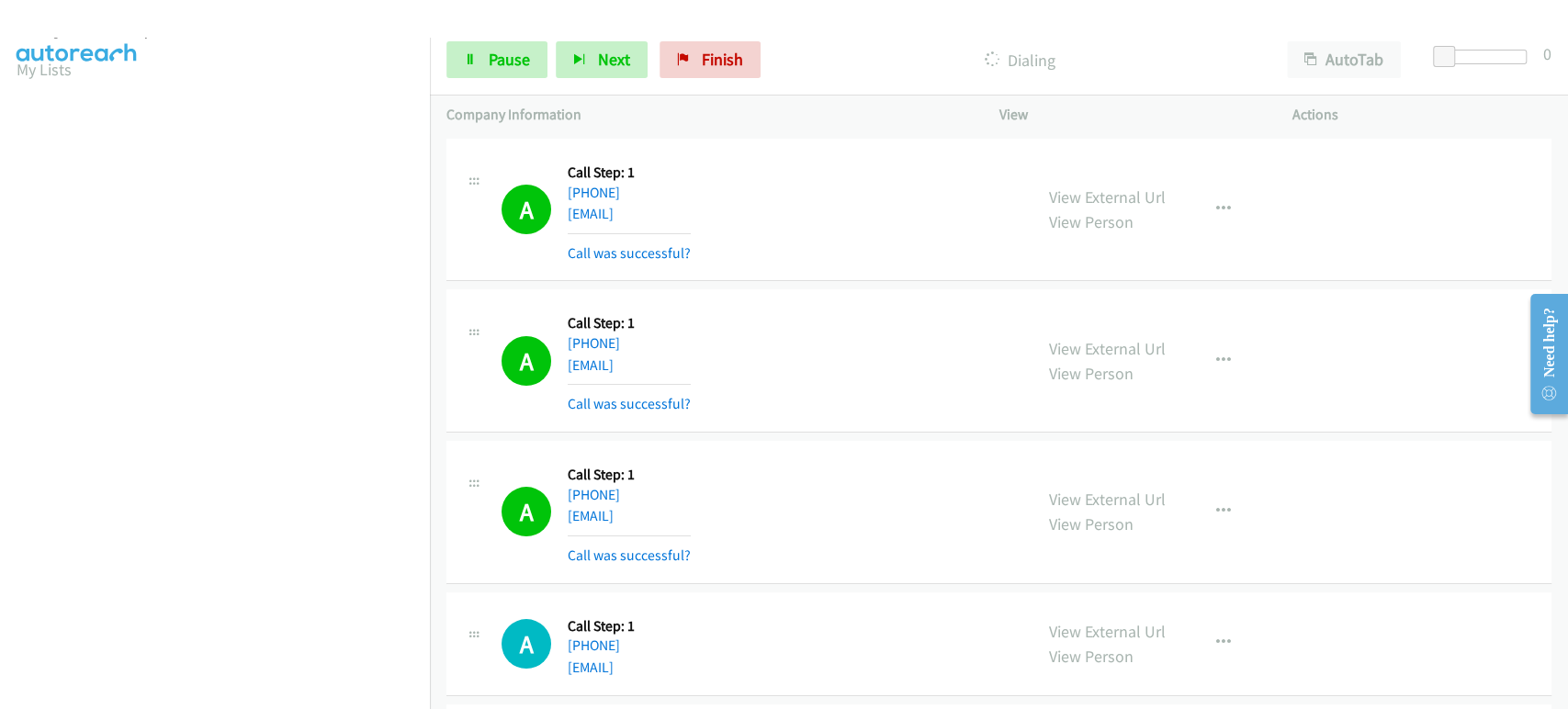 scroll, scrollTop: 0, scrollLeft: 0, axis: both 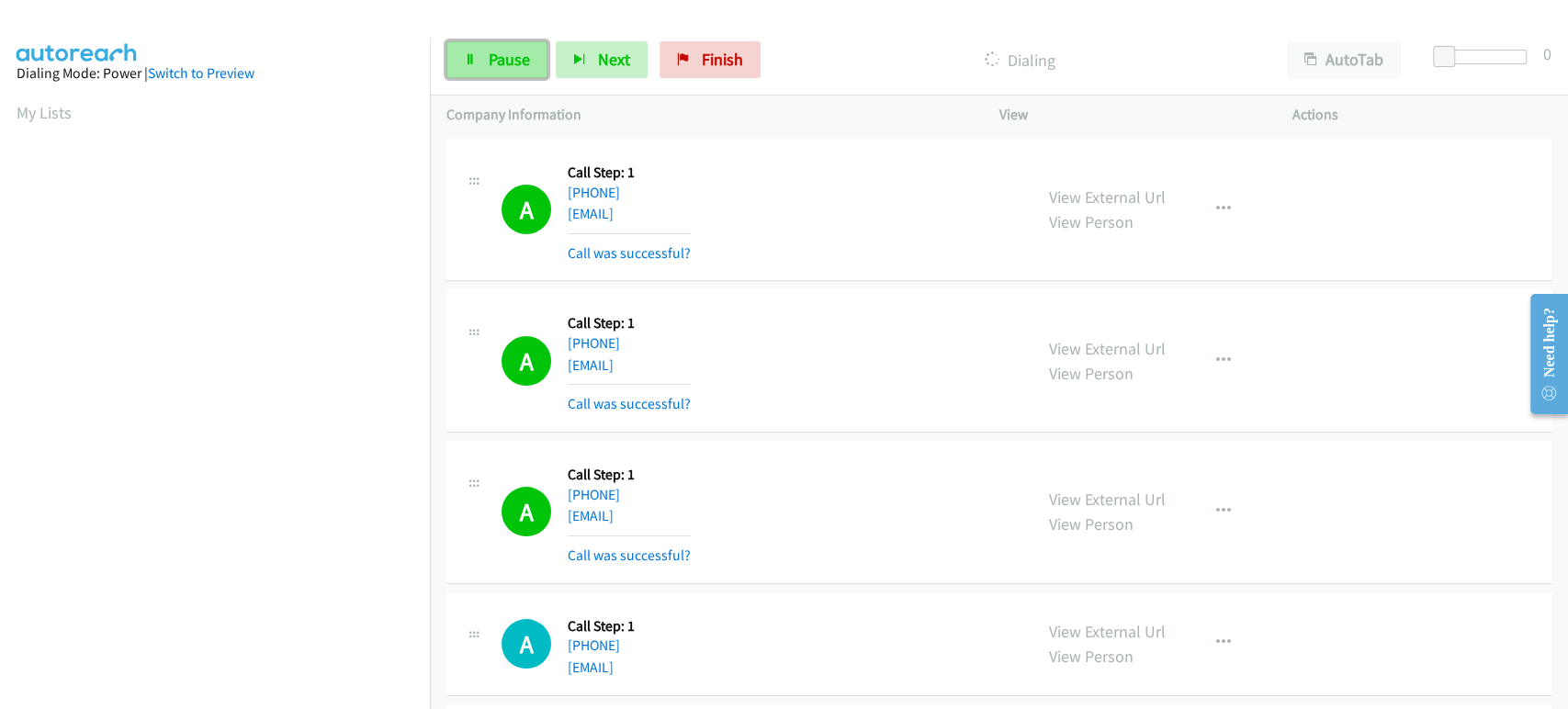 click on "Pause" at bounding box center (509, 59) 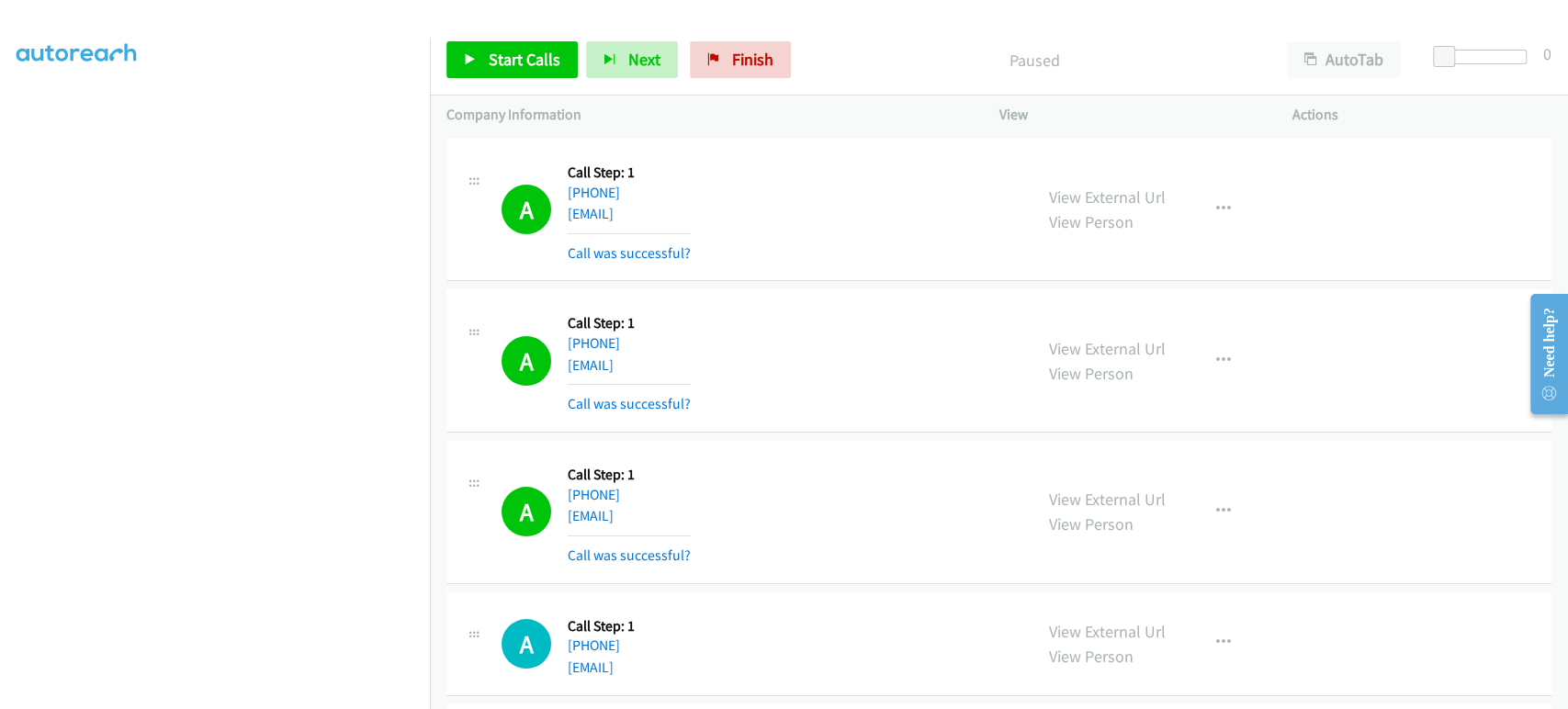 scroll, scrollTop: 16, scrollLeft: 0, axis: vertical 